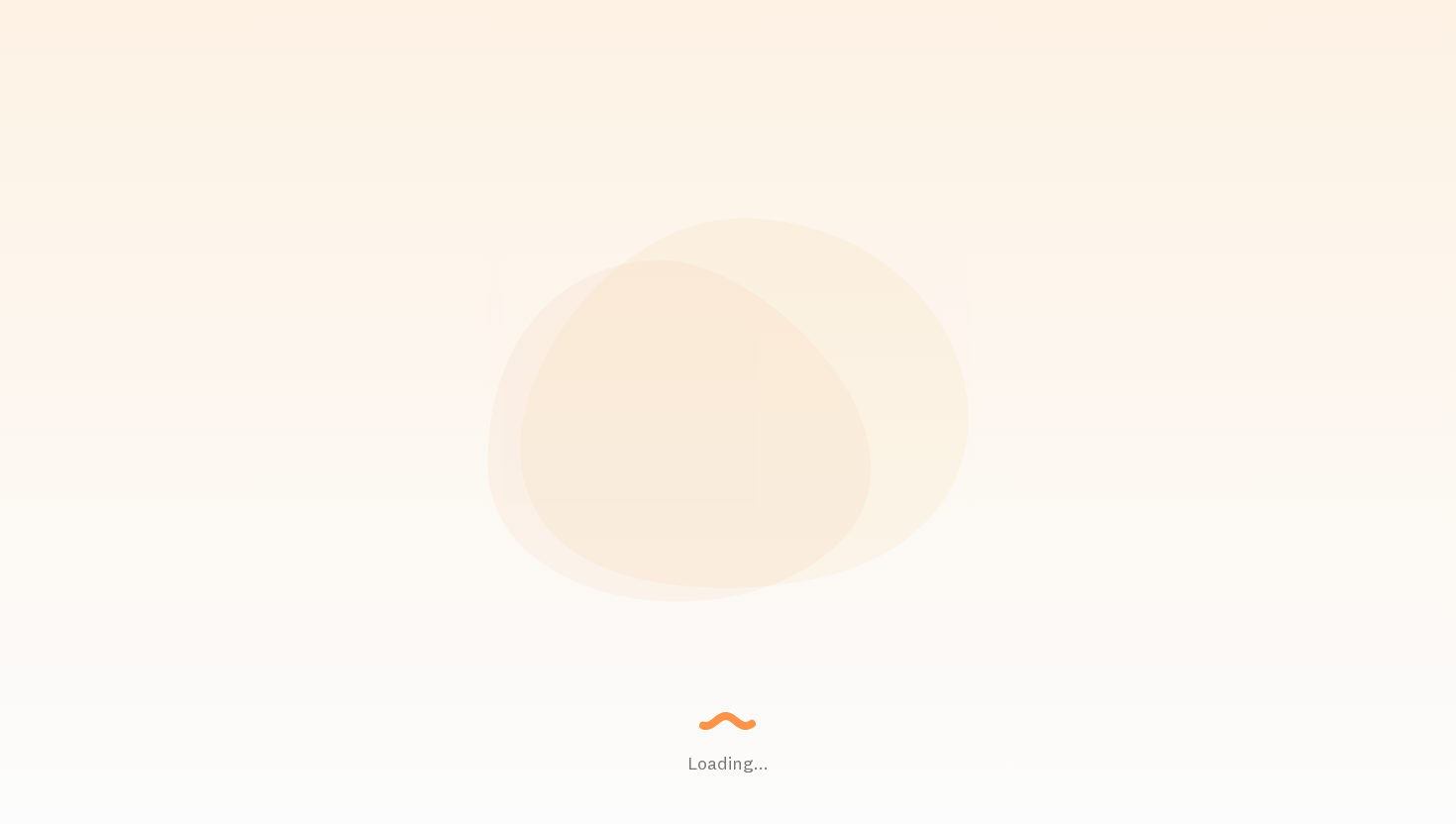 scroll, scrollTop: 0, scrollLeft: 0, axis: both 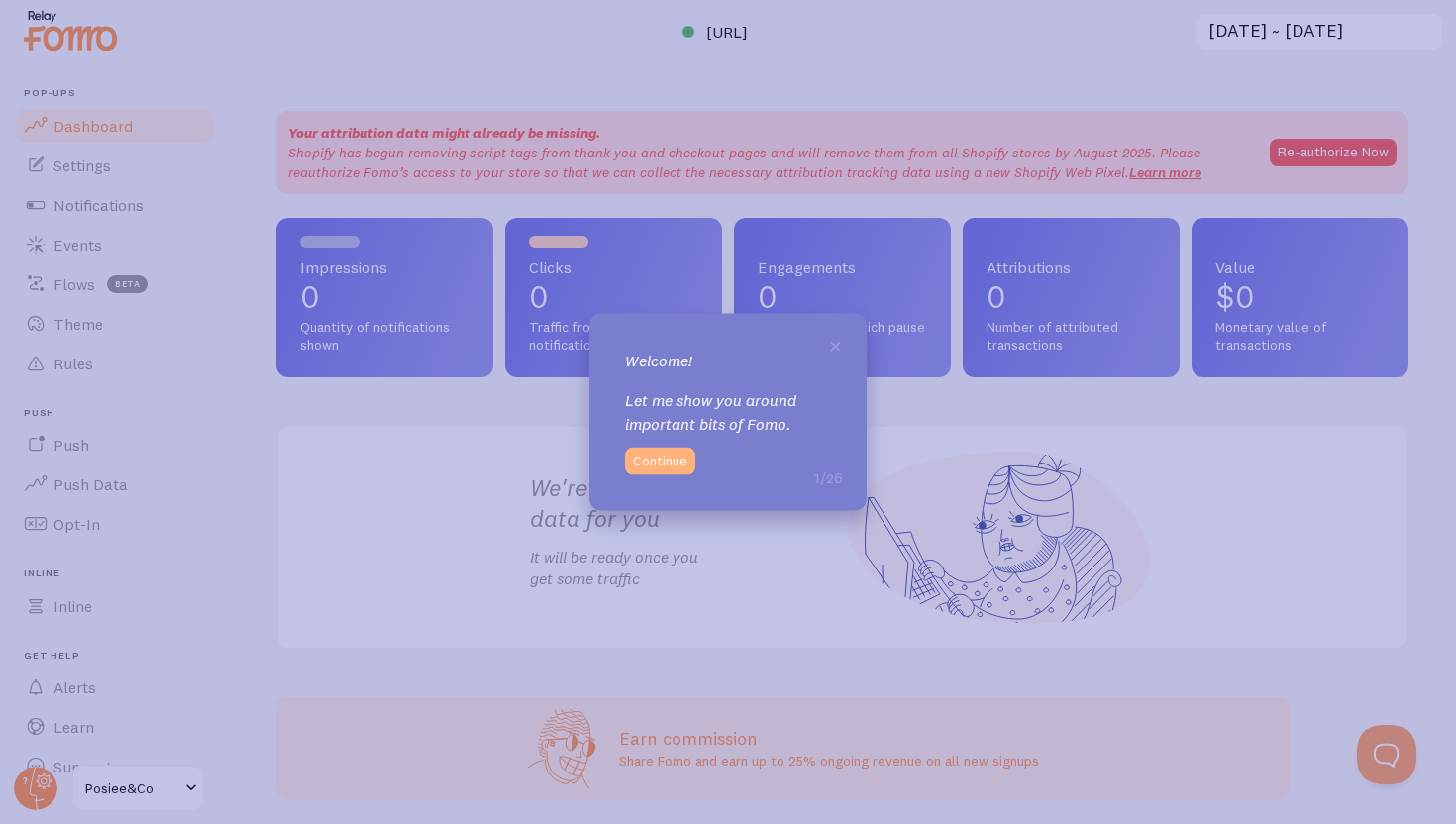 click on "Continue" at bounding box center (660, 461) 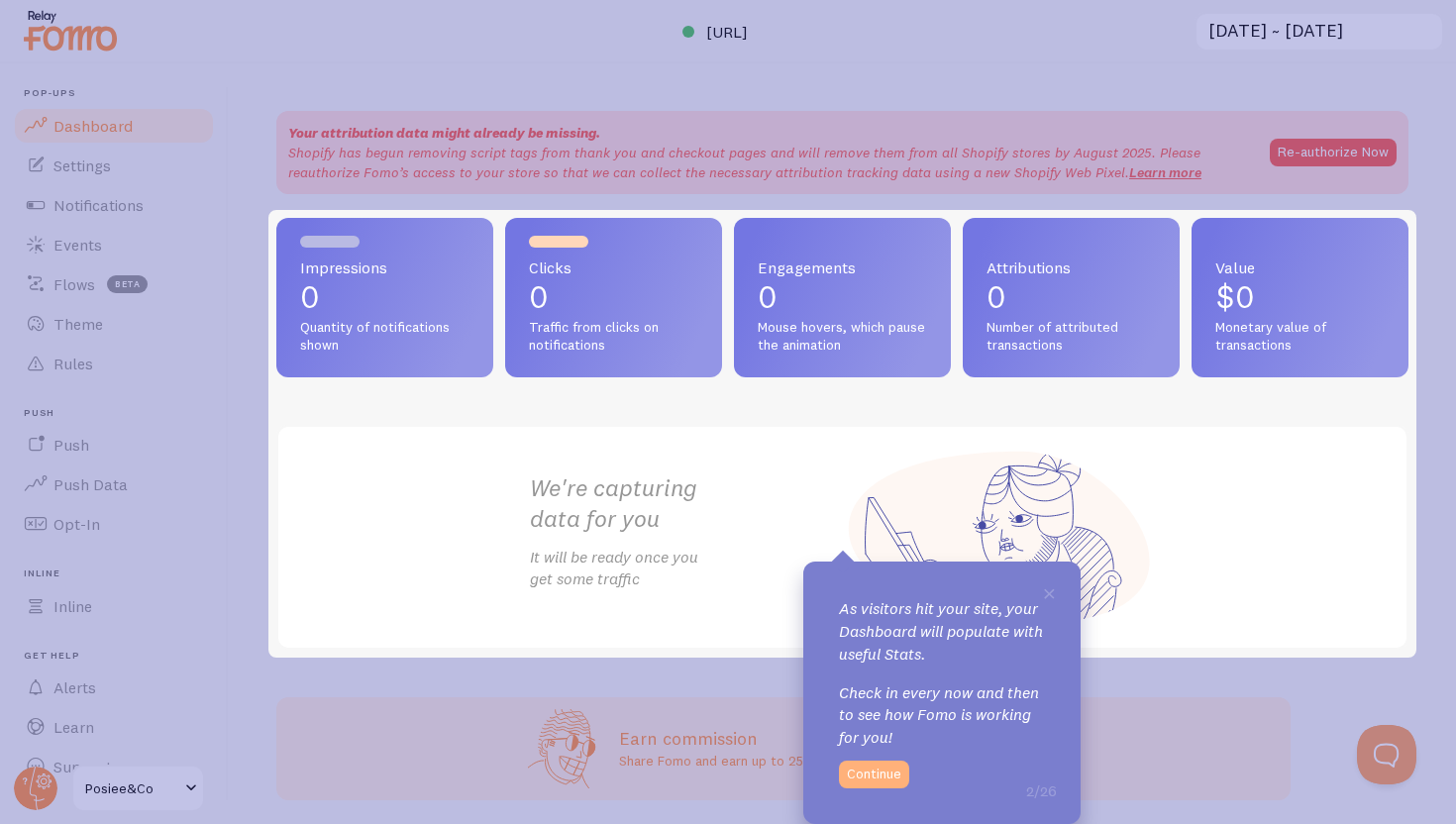click on "Continue" at bounding box center [874, 774] 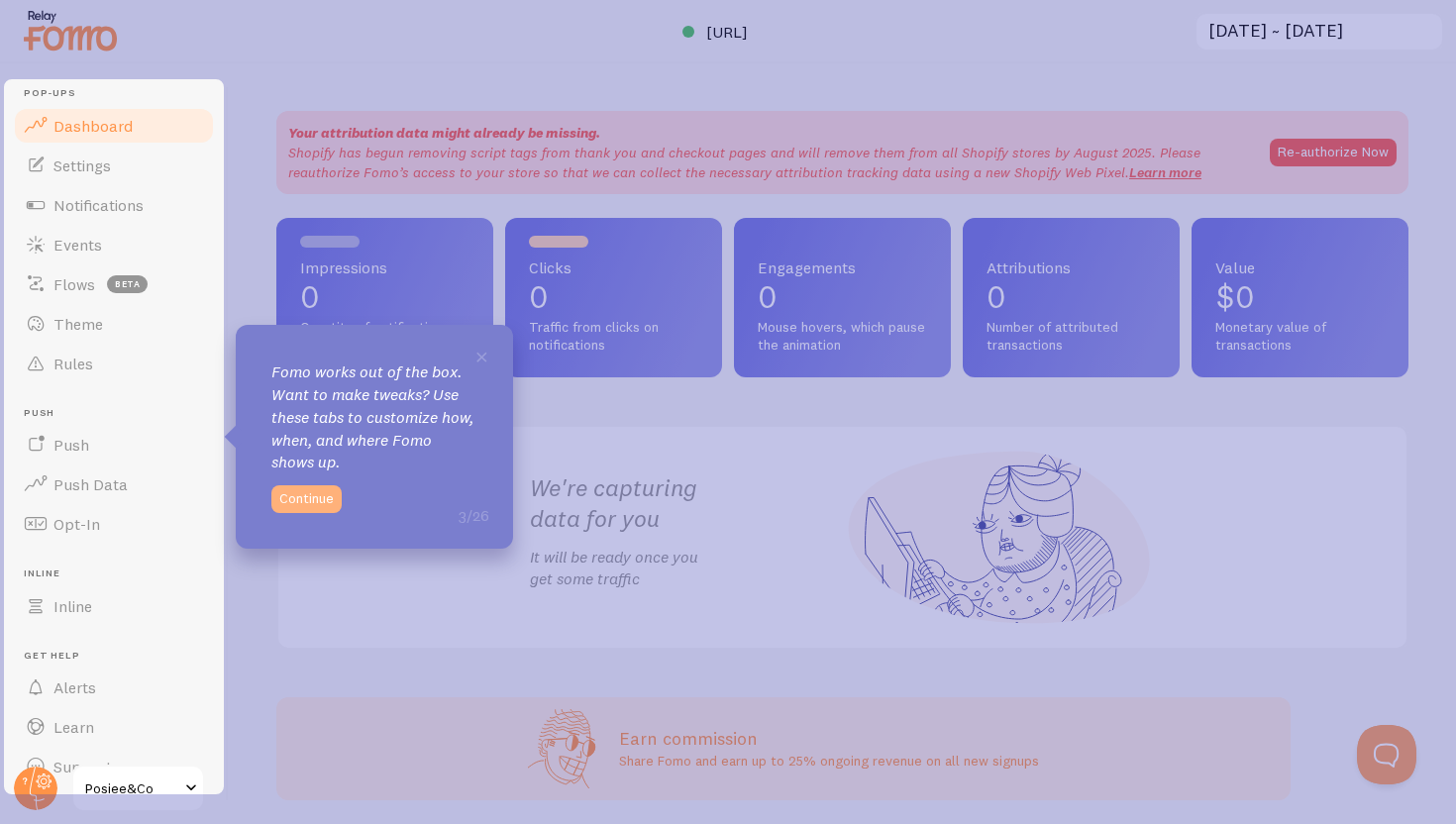 click on "Continue" at bounding box center (306, 499) 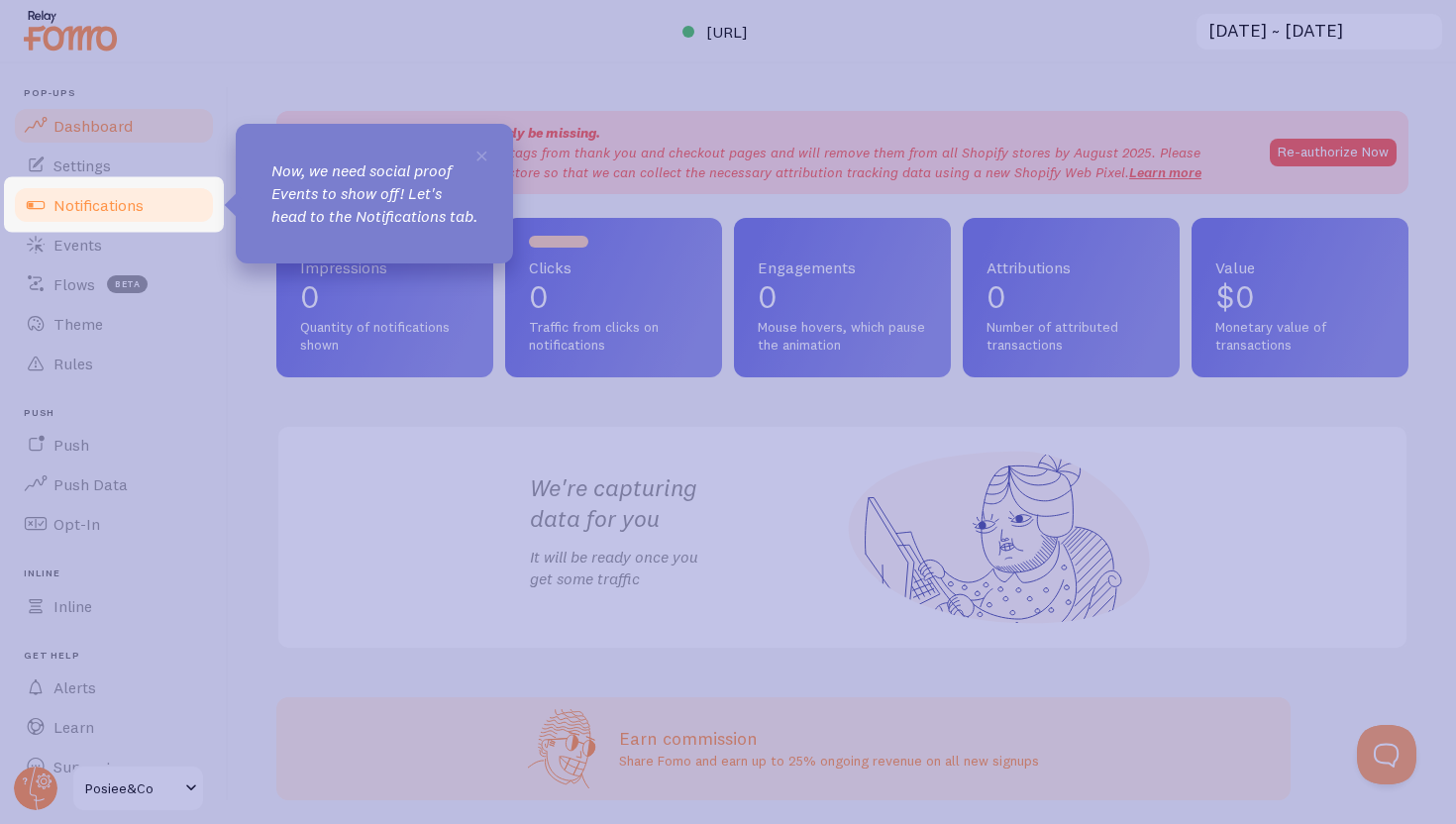 click on "Notifications" at bounding box center [98, 205] 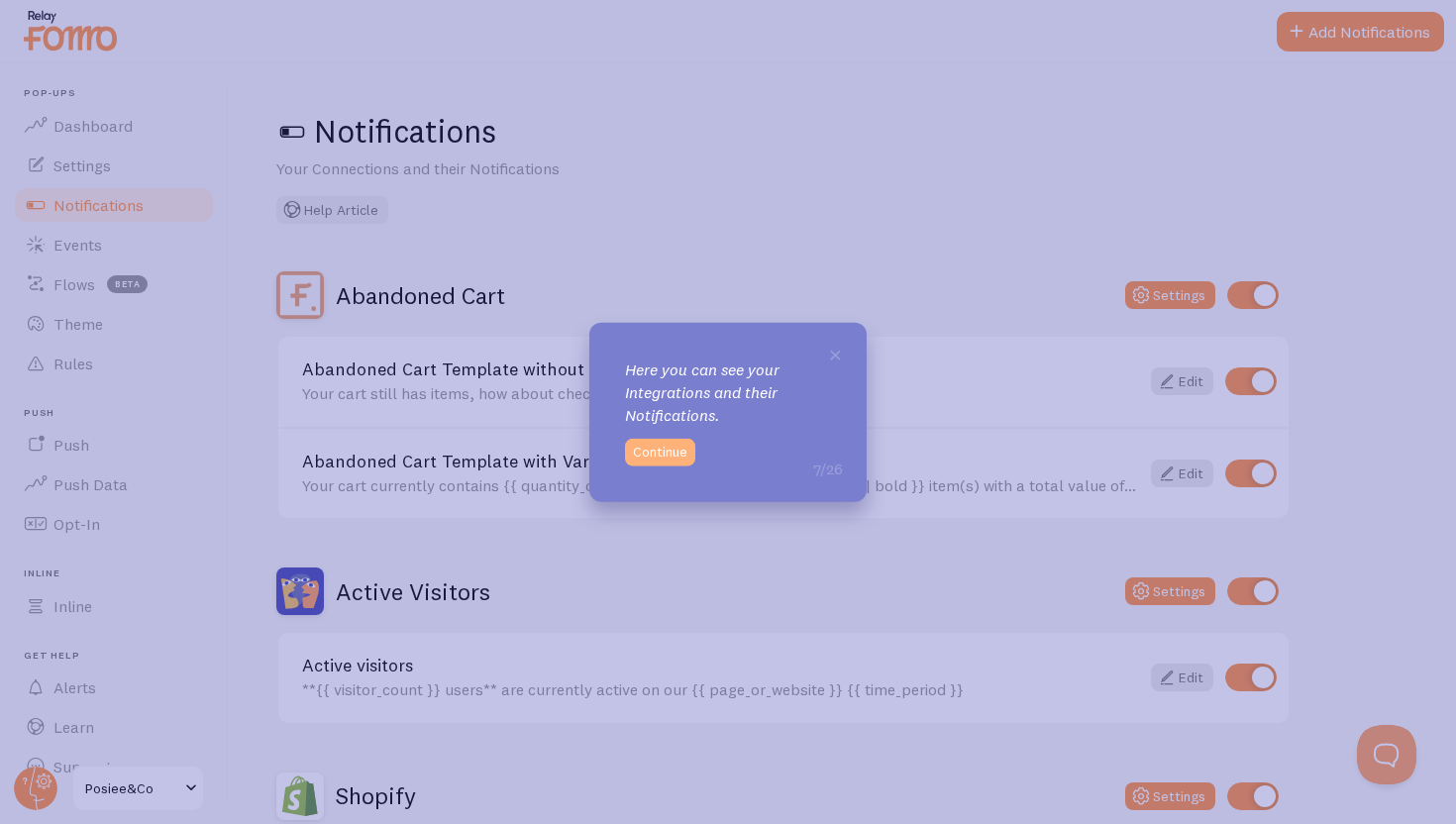 click on "Continue" at bounding box center [660, 452] 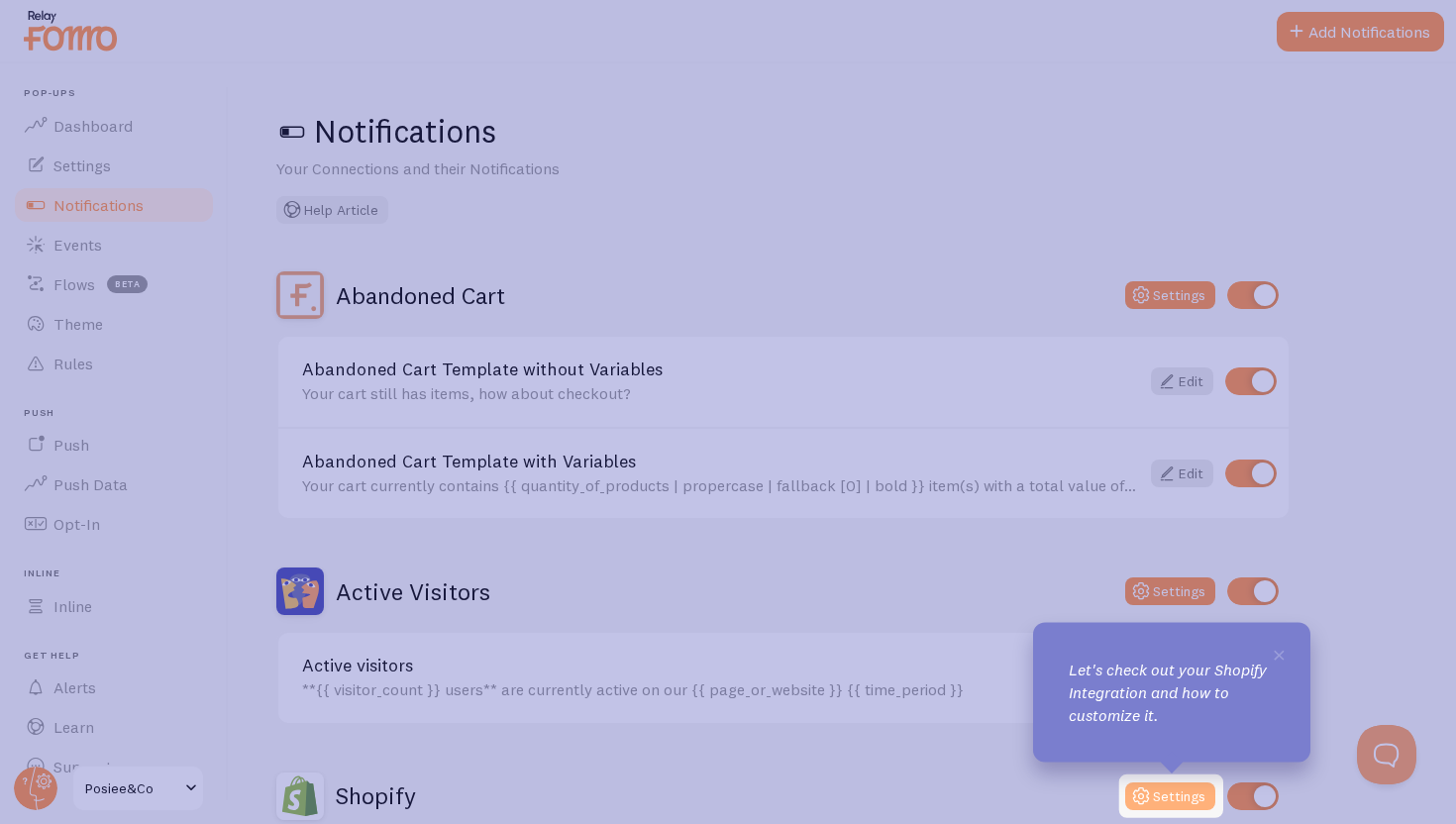 click on "Settings" at bounding box center [1170, 796] 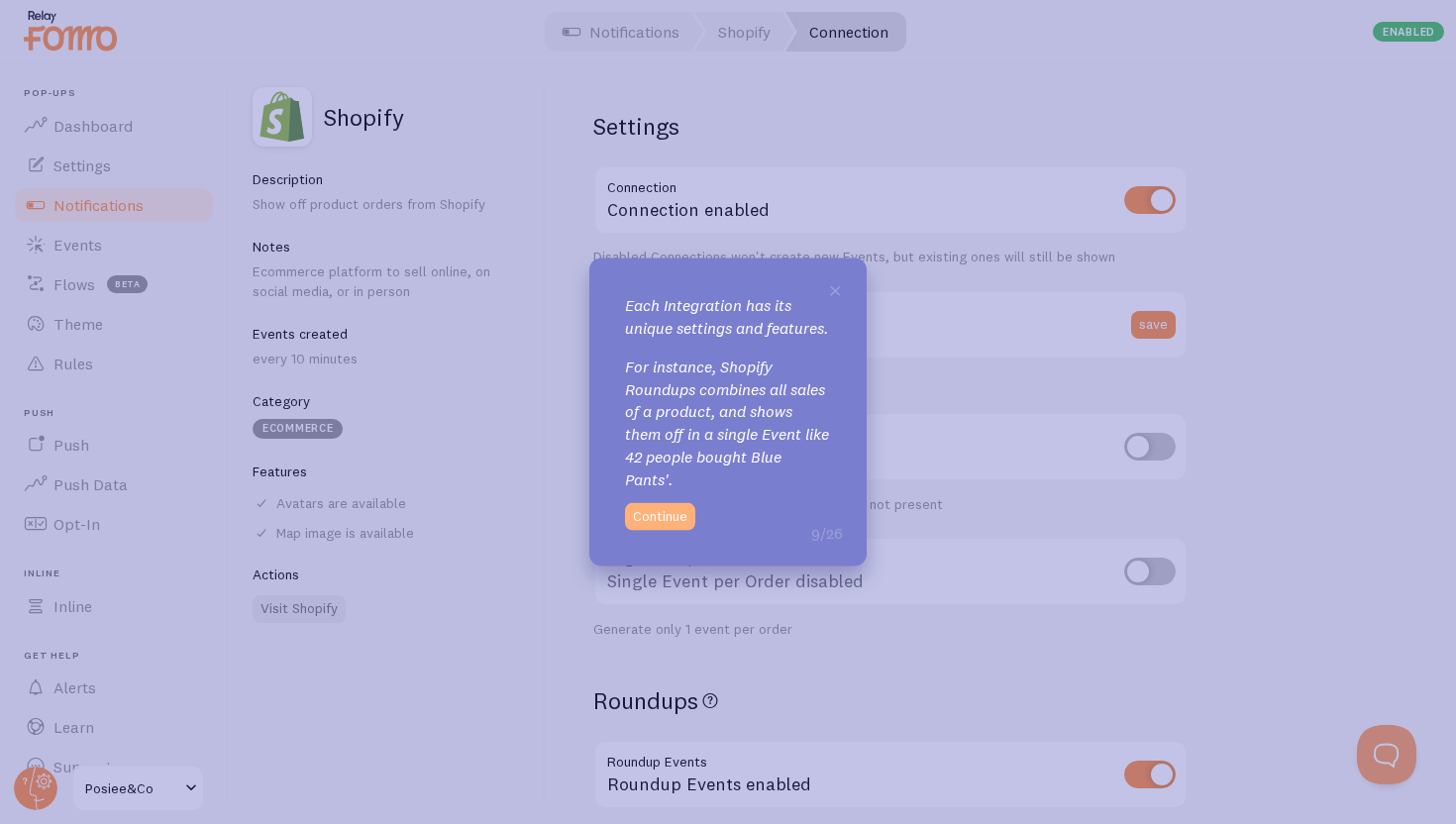 click on "Continue" at bounding box center [660, 516] 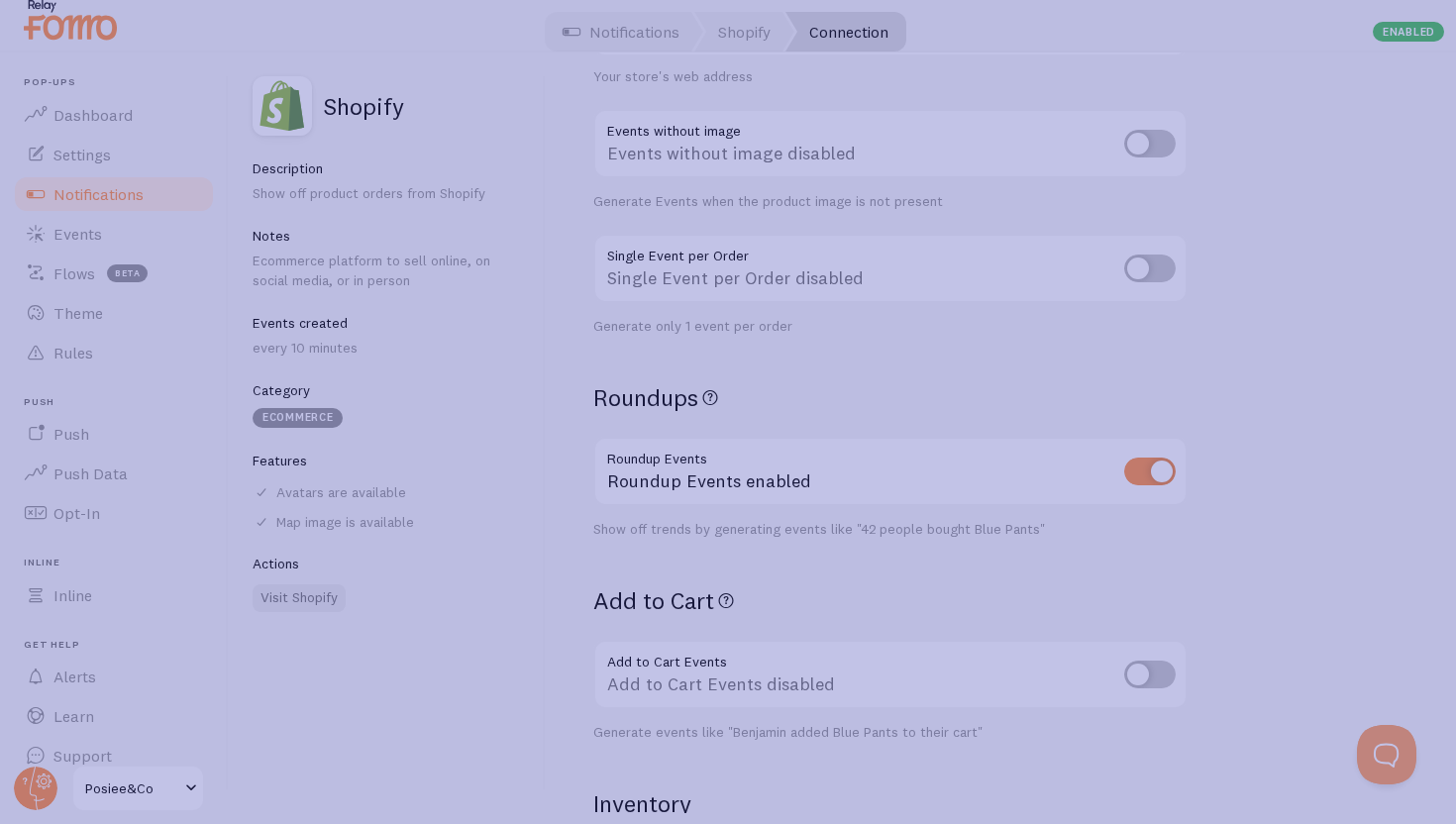 scroll, scrollTop: 630, scrollLeft: 0, axis: vertical 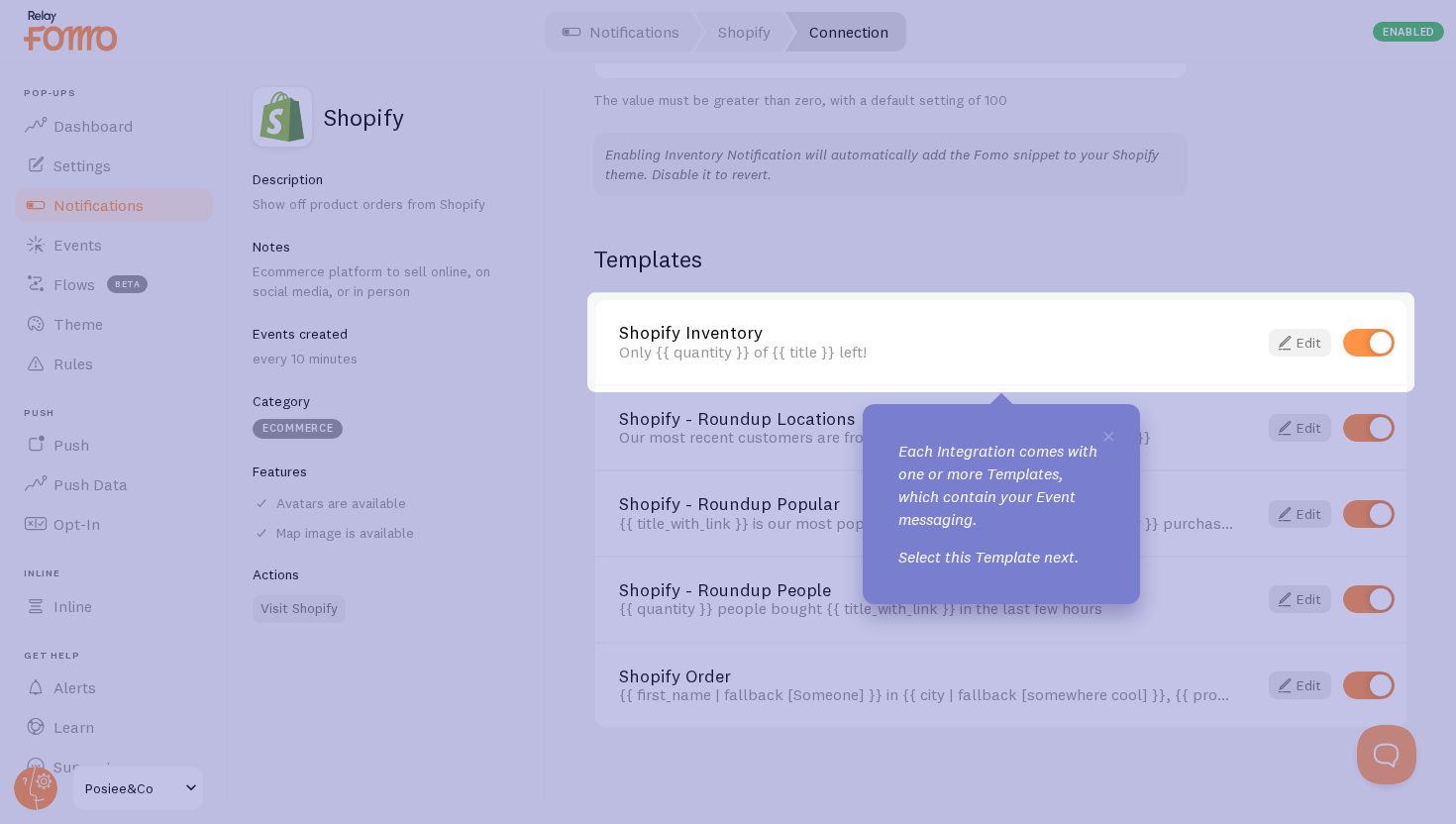 click on "Edit" at bounding box center (1300, 343) 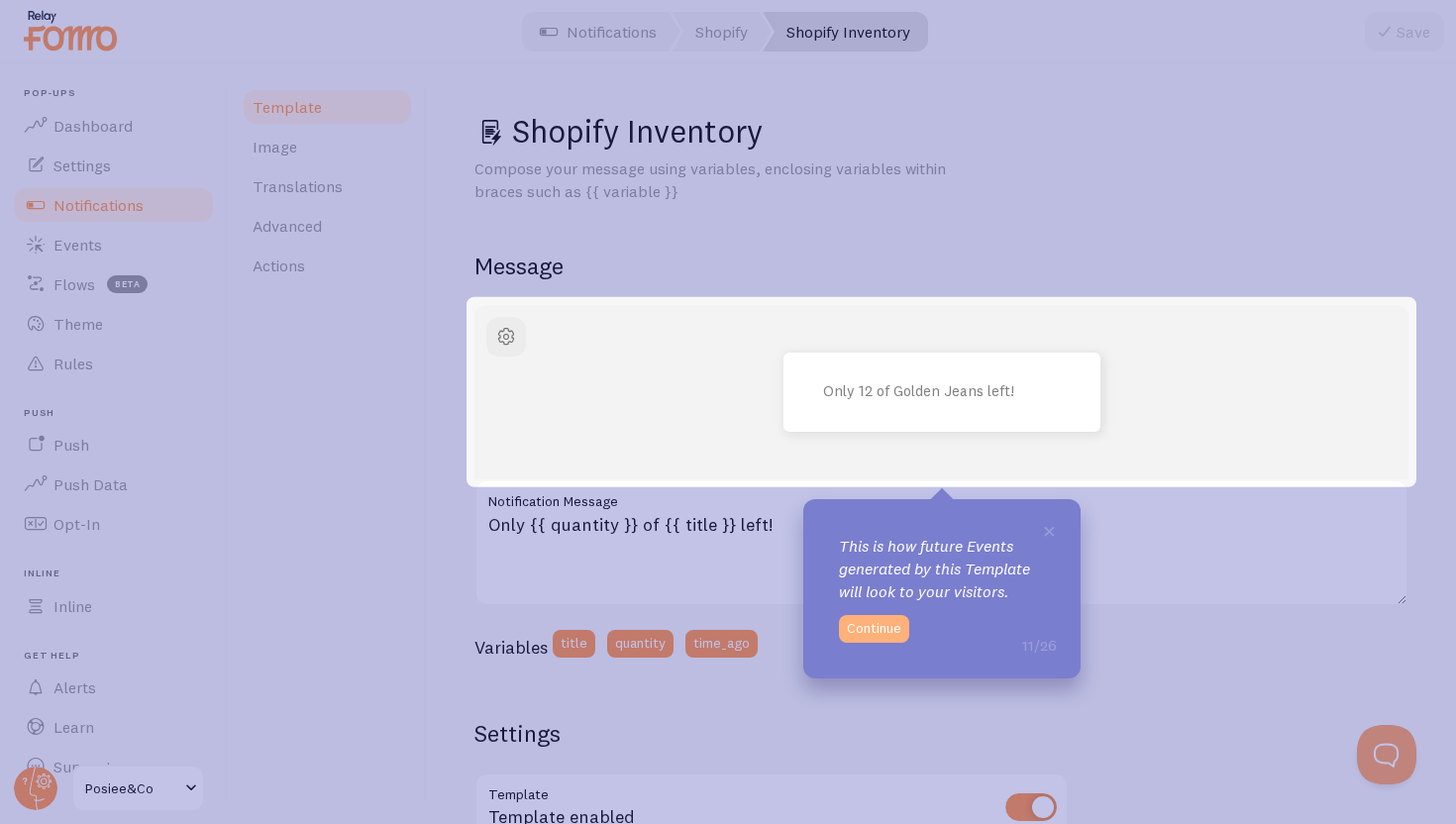 click on "Continue" at bounding box center [874, 629] 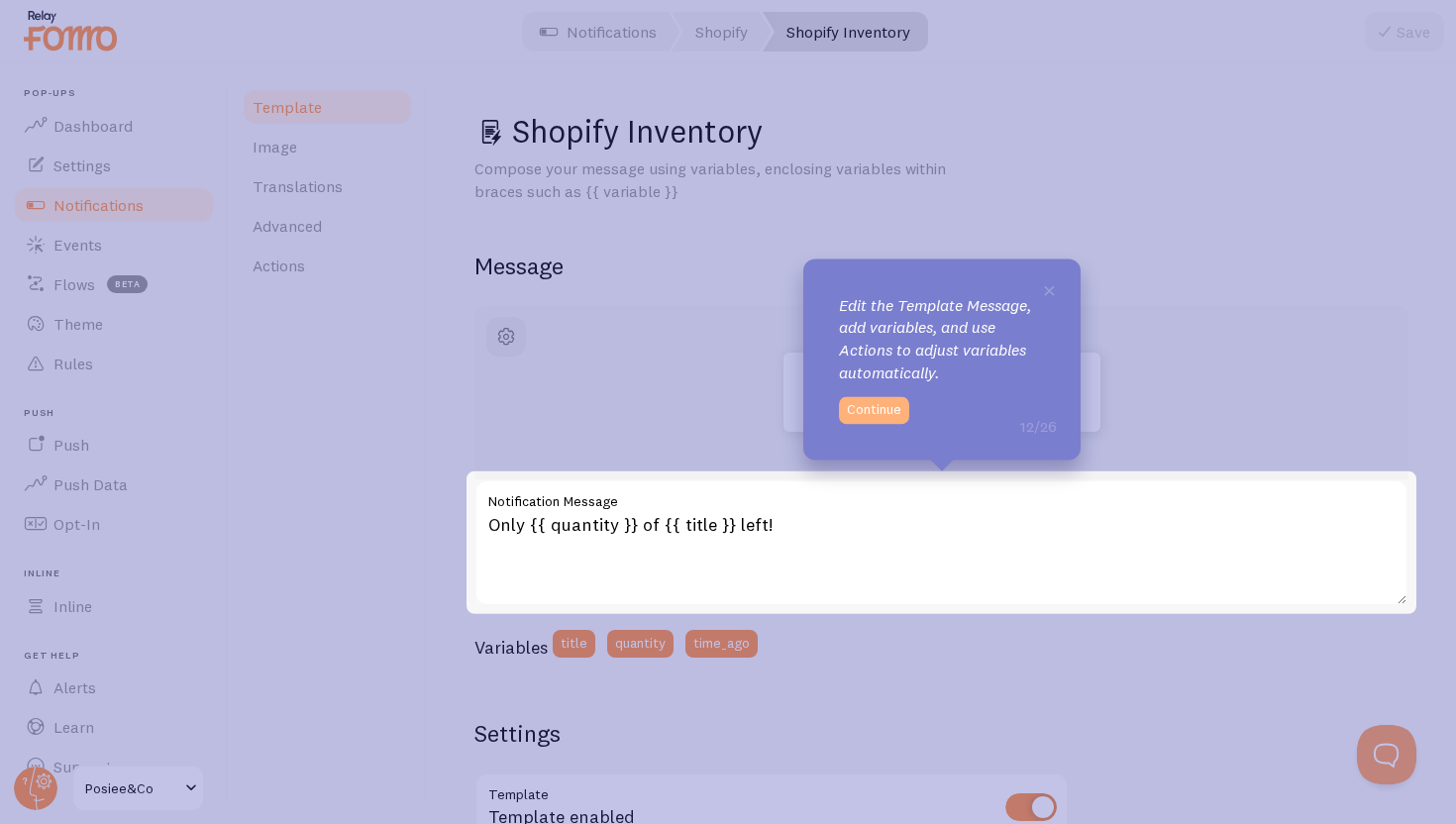 click on "Continue" at bounding box center [874, 410] 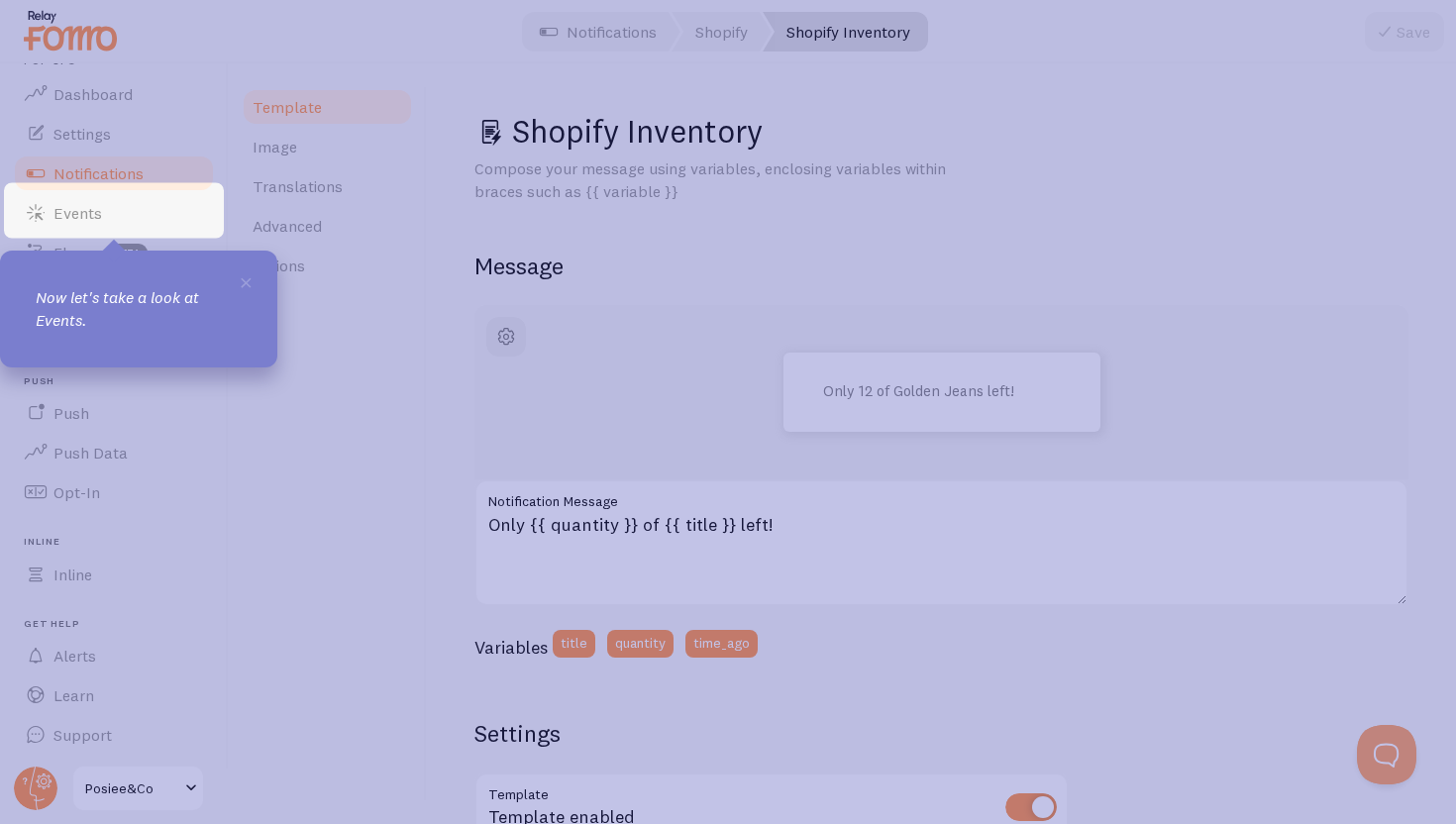 scroll, scrollTop: 34, scrollLeft: 0, axis: vertical 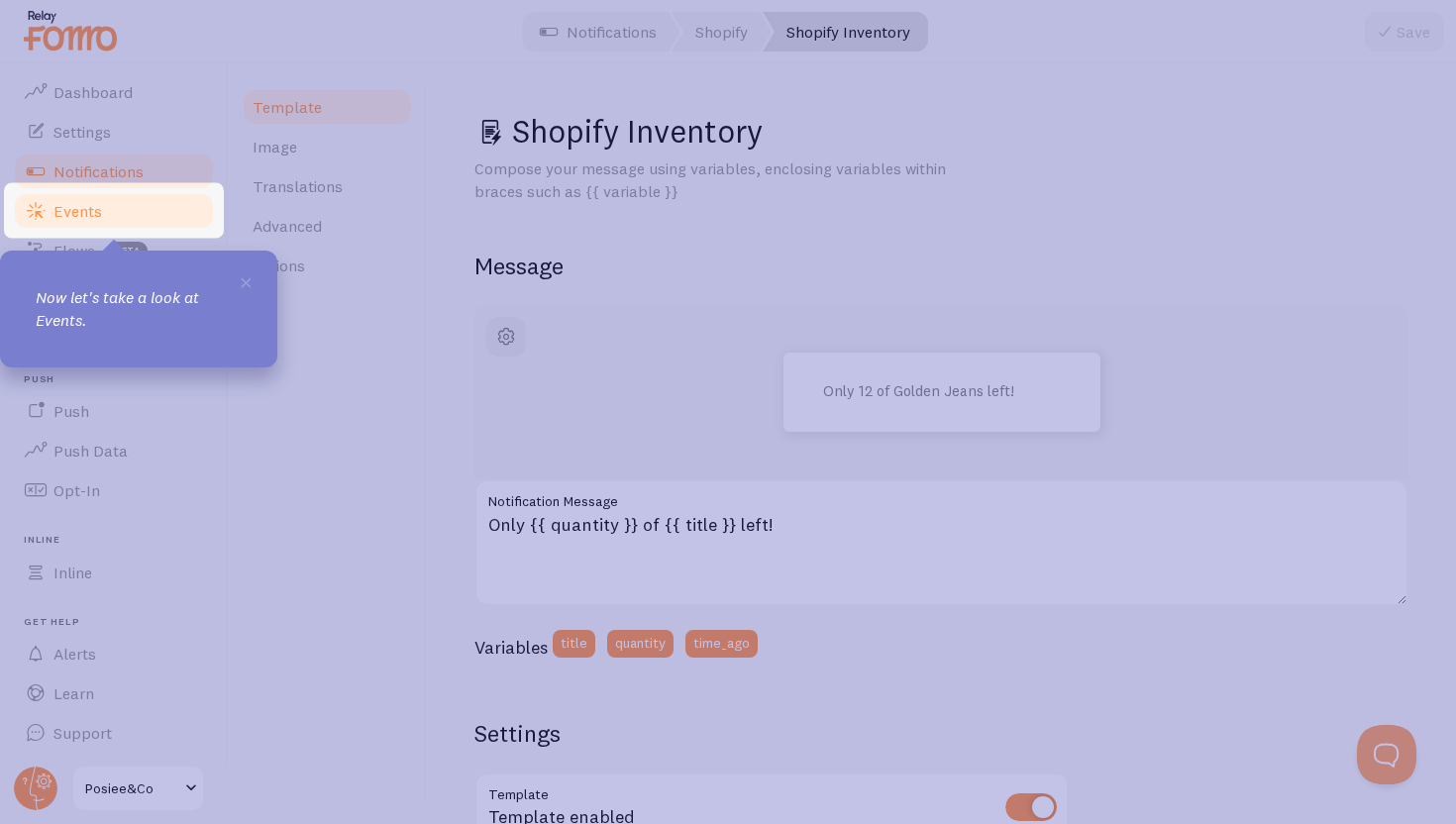 click on "Events" at bounding box center (114, 211) 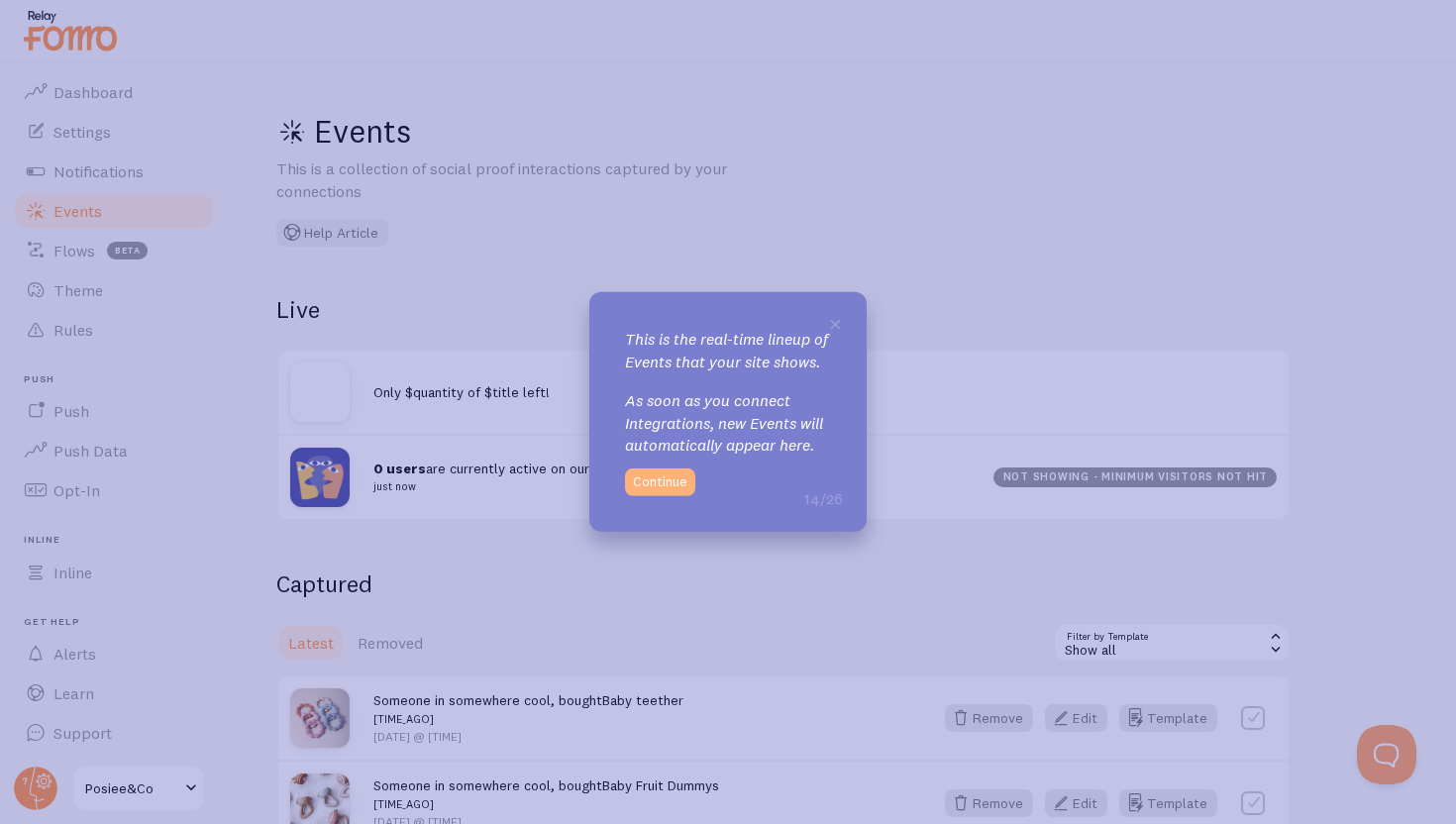 click on "Continue" at bounding box center [660, 482] 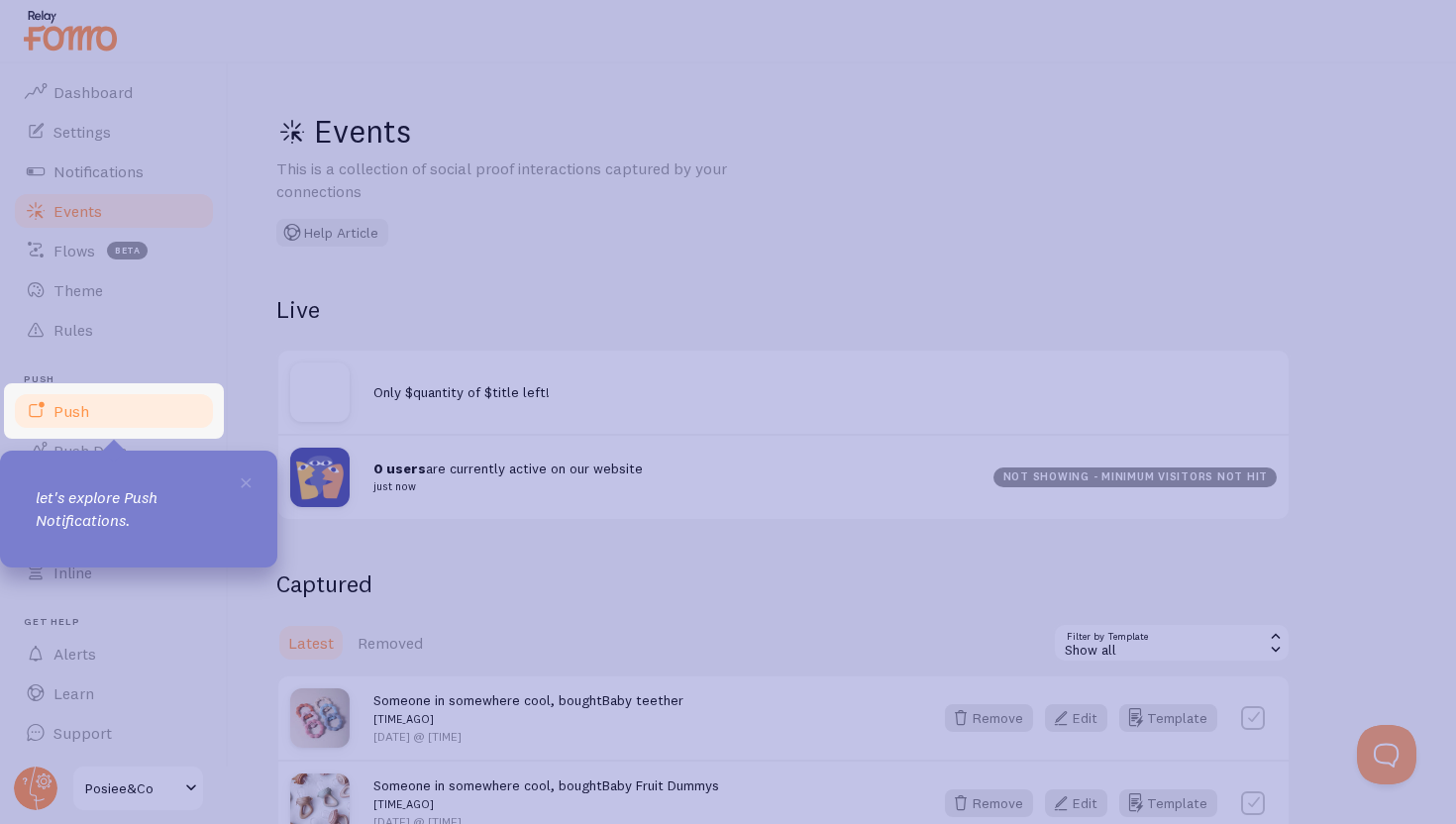 click on "Push" at bounding box center [114, 411] 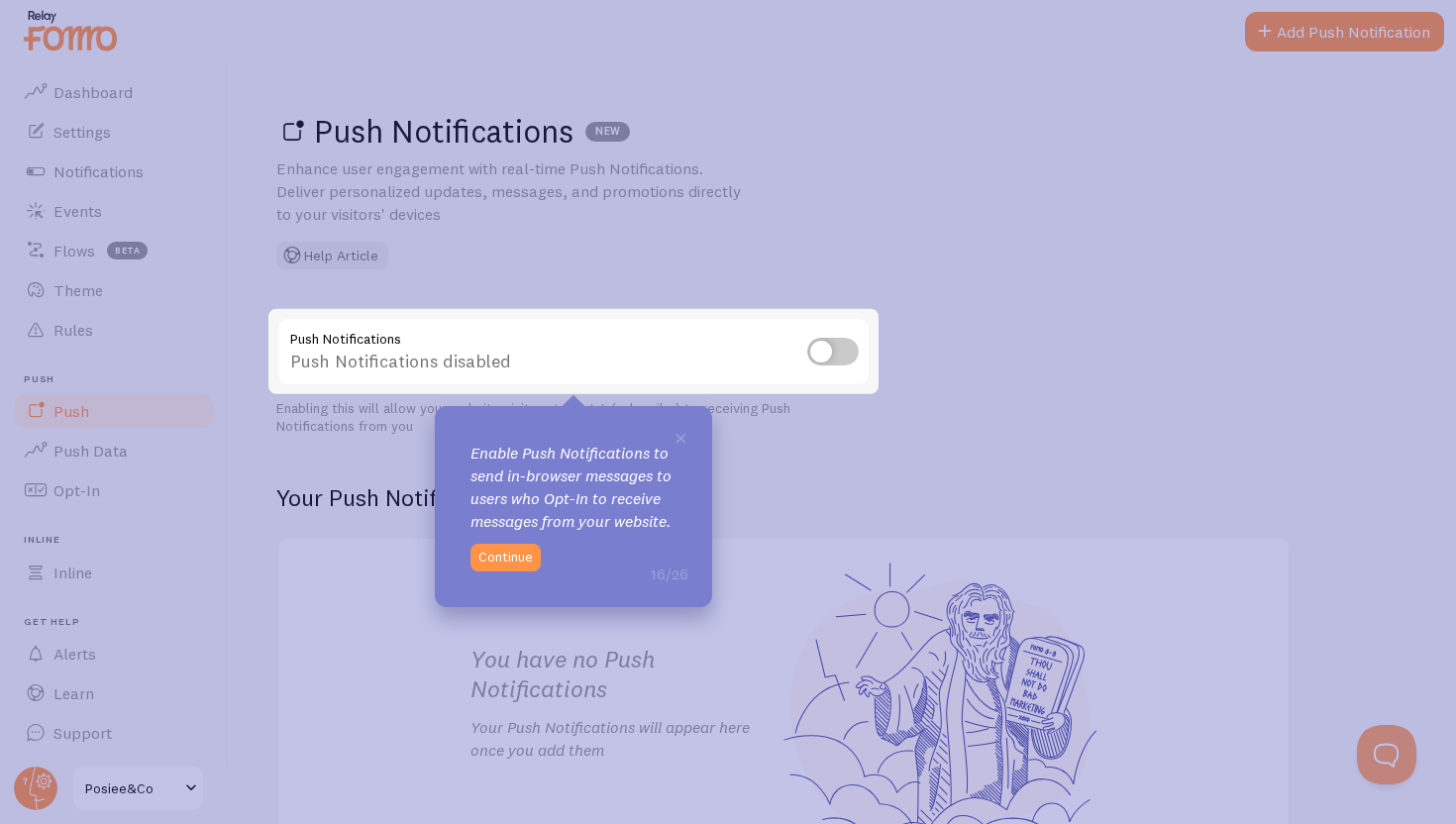 click at bounding box center (833, 352) 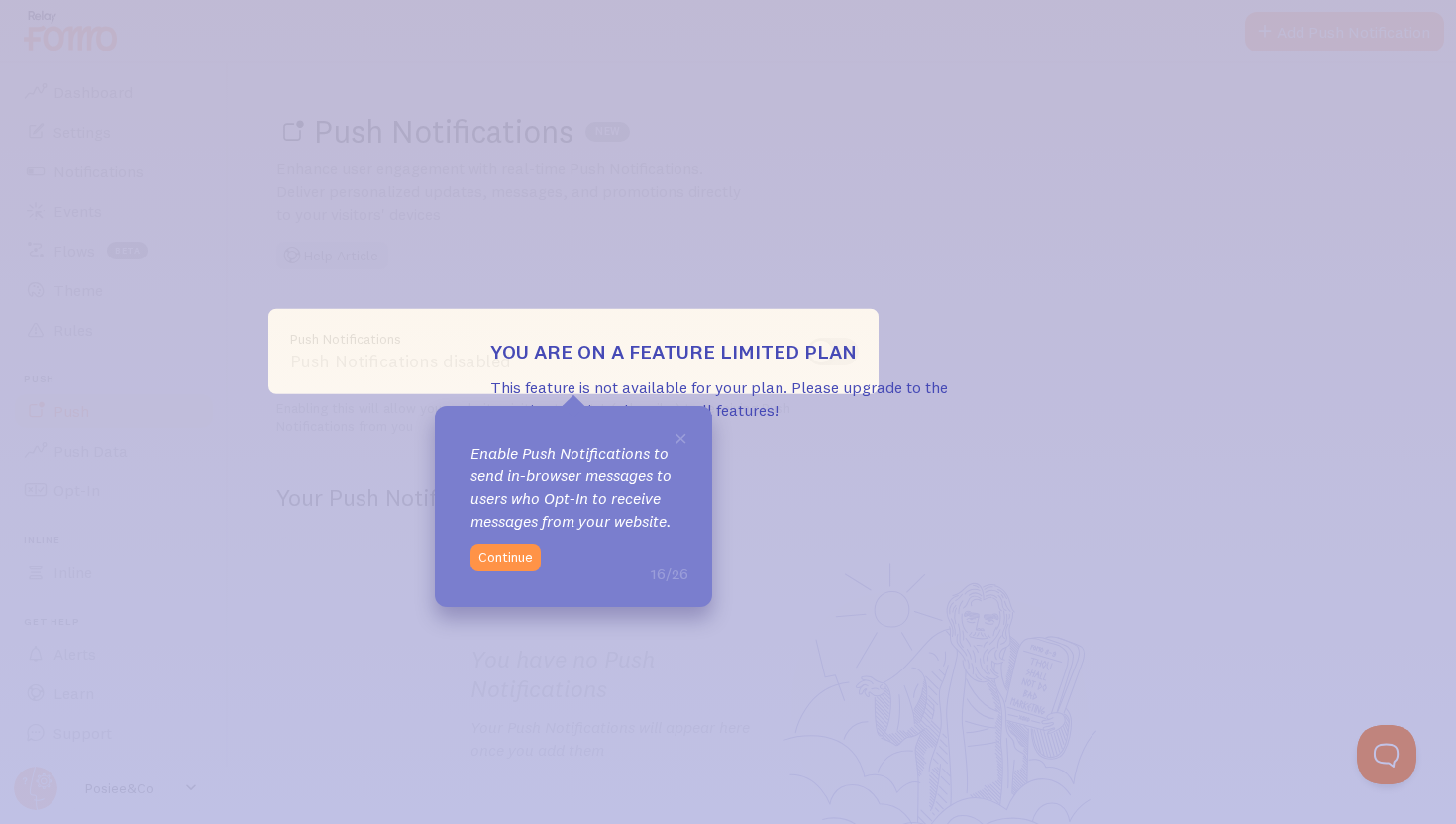 click on "You are on a feature limited plan" at bounding box center (728, 352) 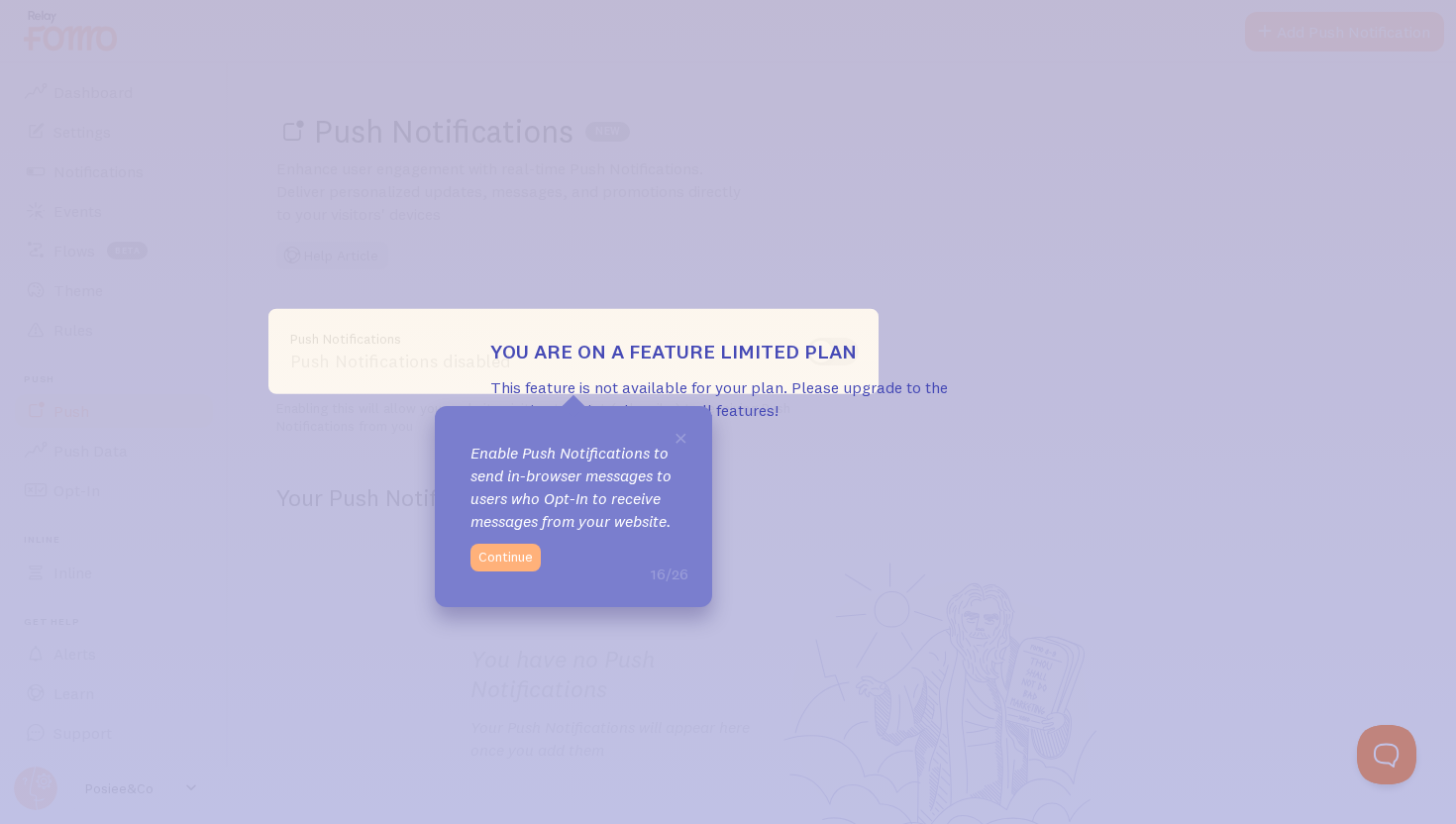 click on "Continue" at bounding box center (505, 558) 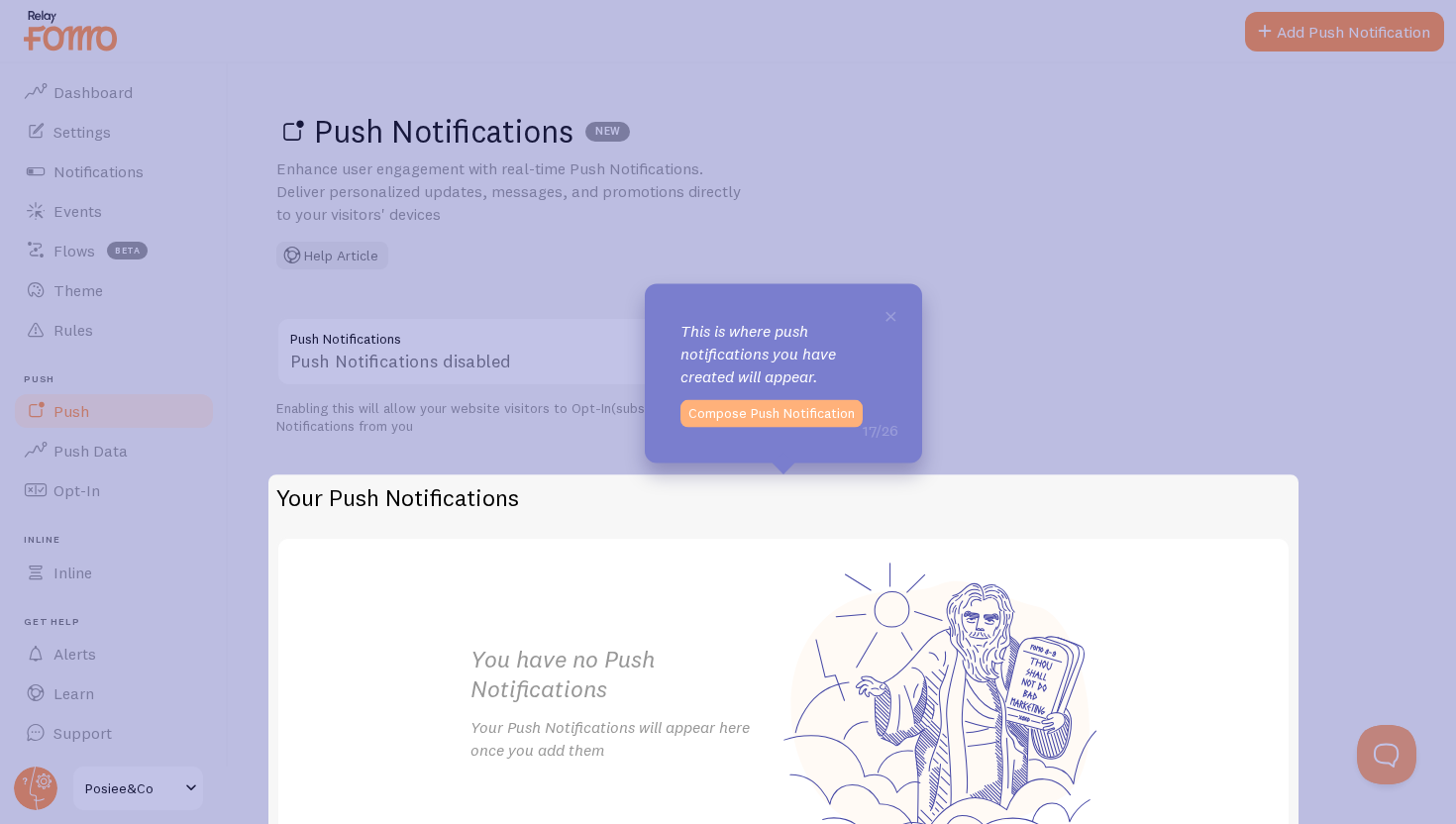 click on "Compose Push Notification" at bounding box center (772, 414) 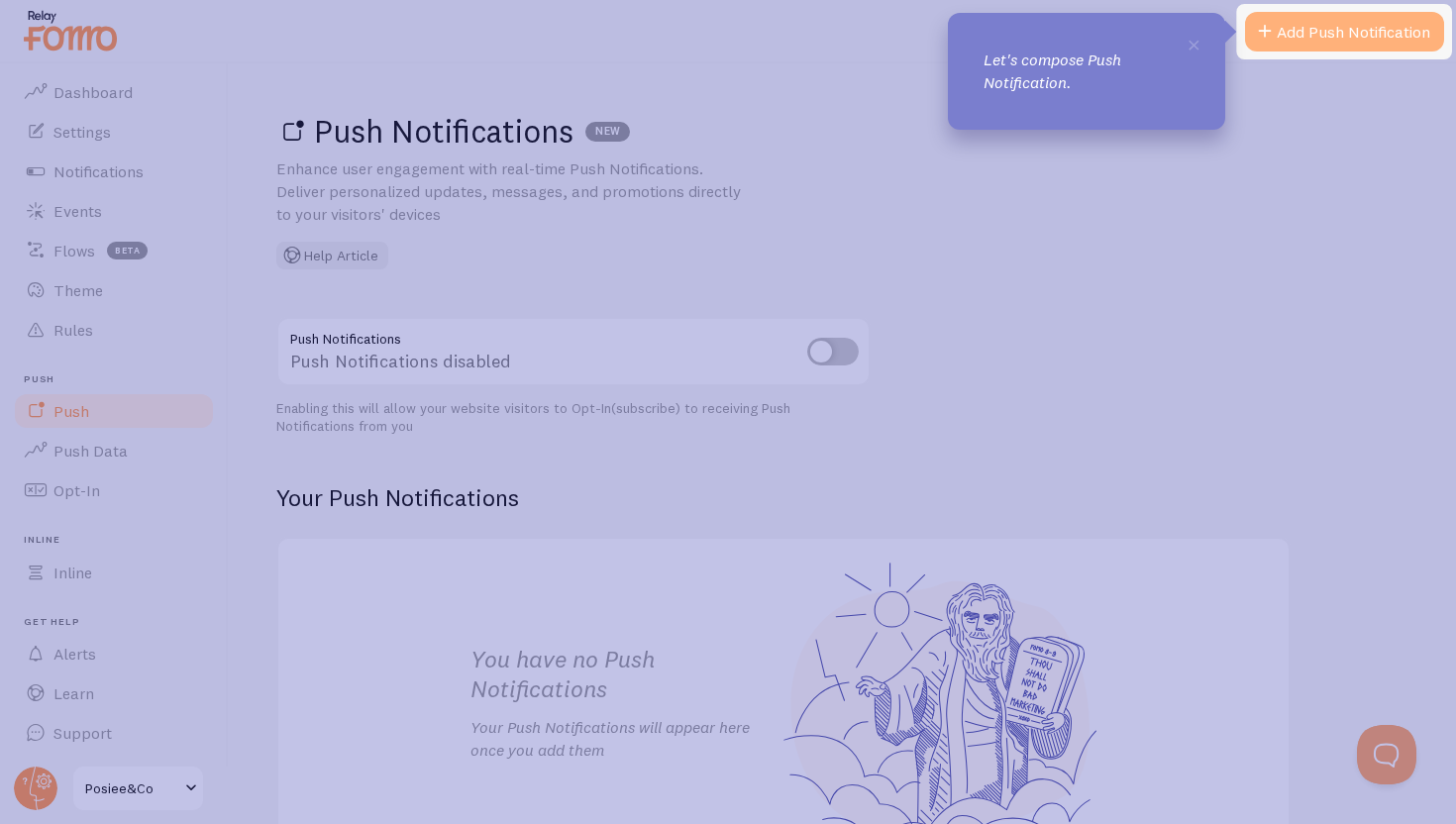 click on "Add Push Notification" at bounding box center [1344, 32] 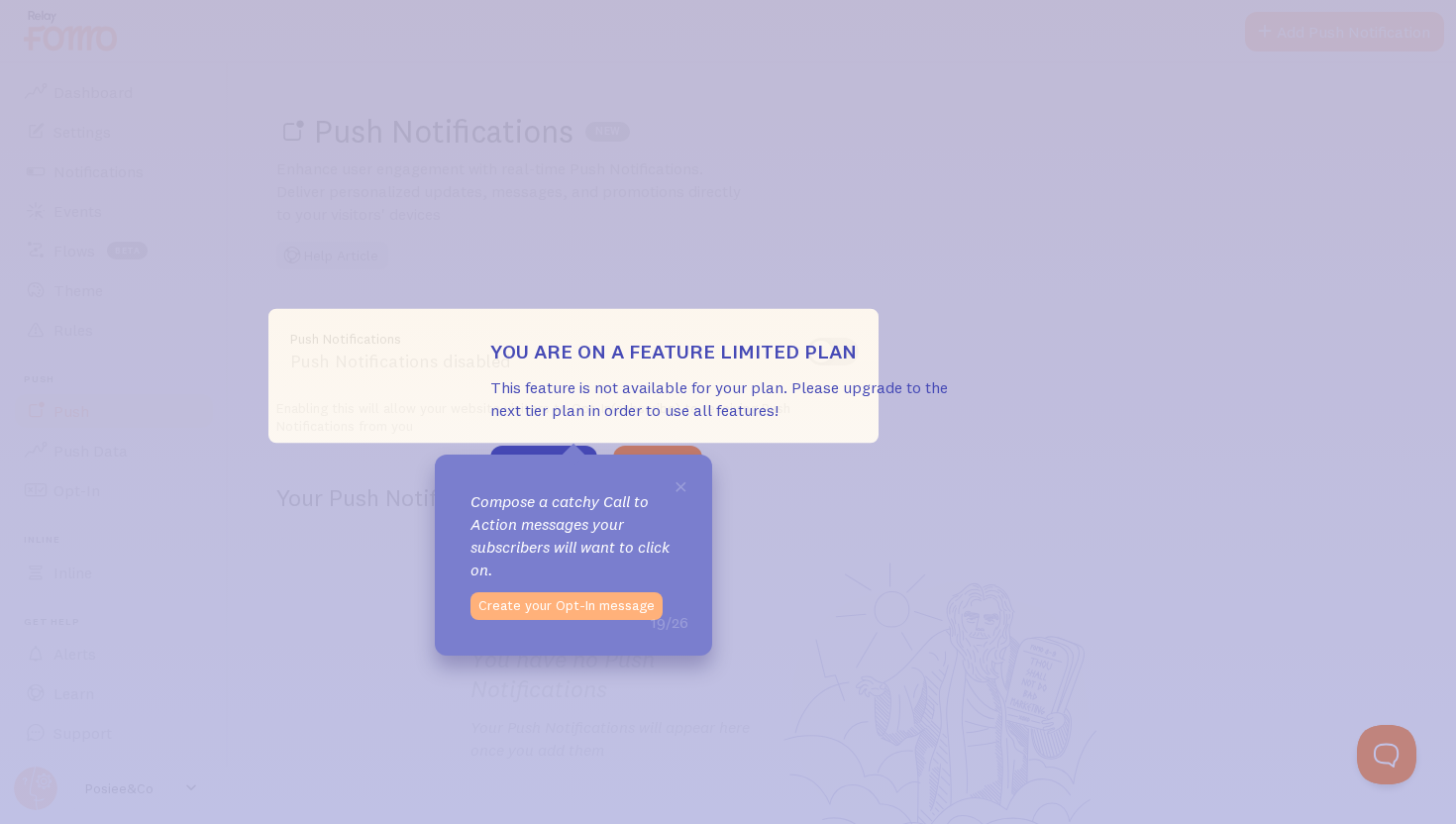 click on "Create your Opt-In message" at bounding box center (567, 606) 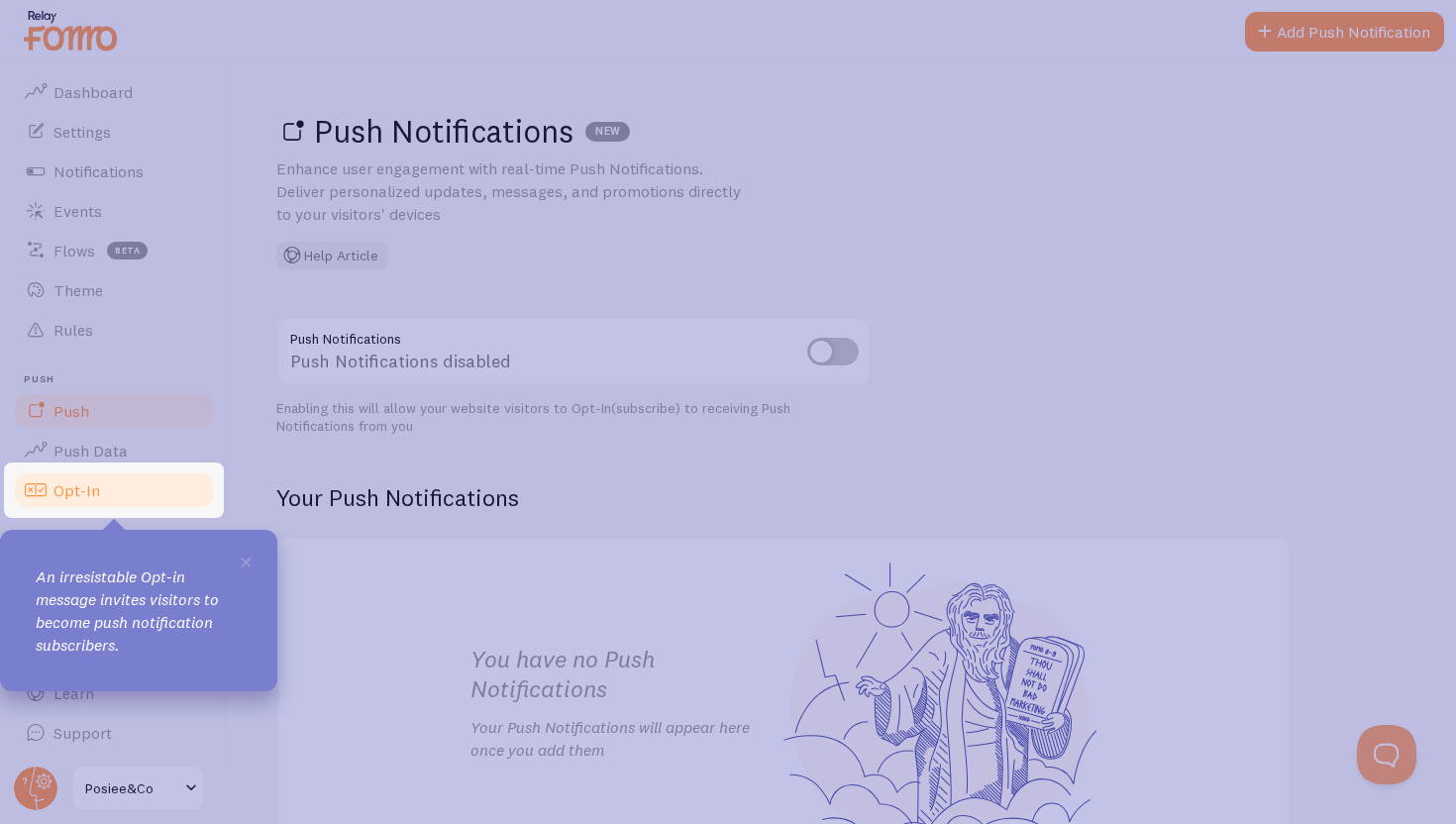 click on "Opt-In" at bounding box center [114, 490] 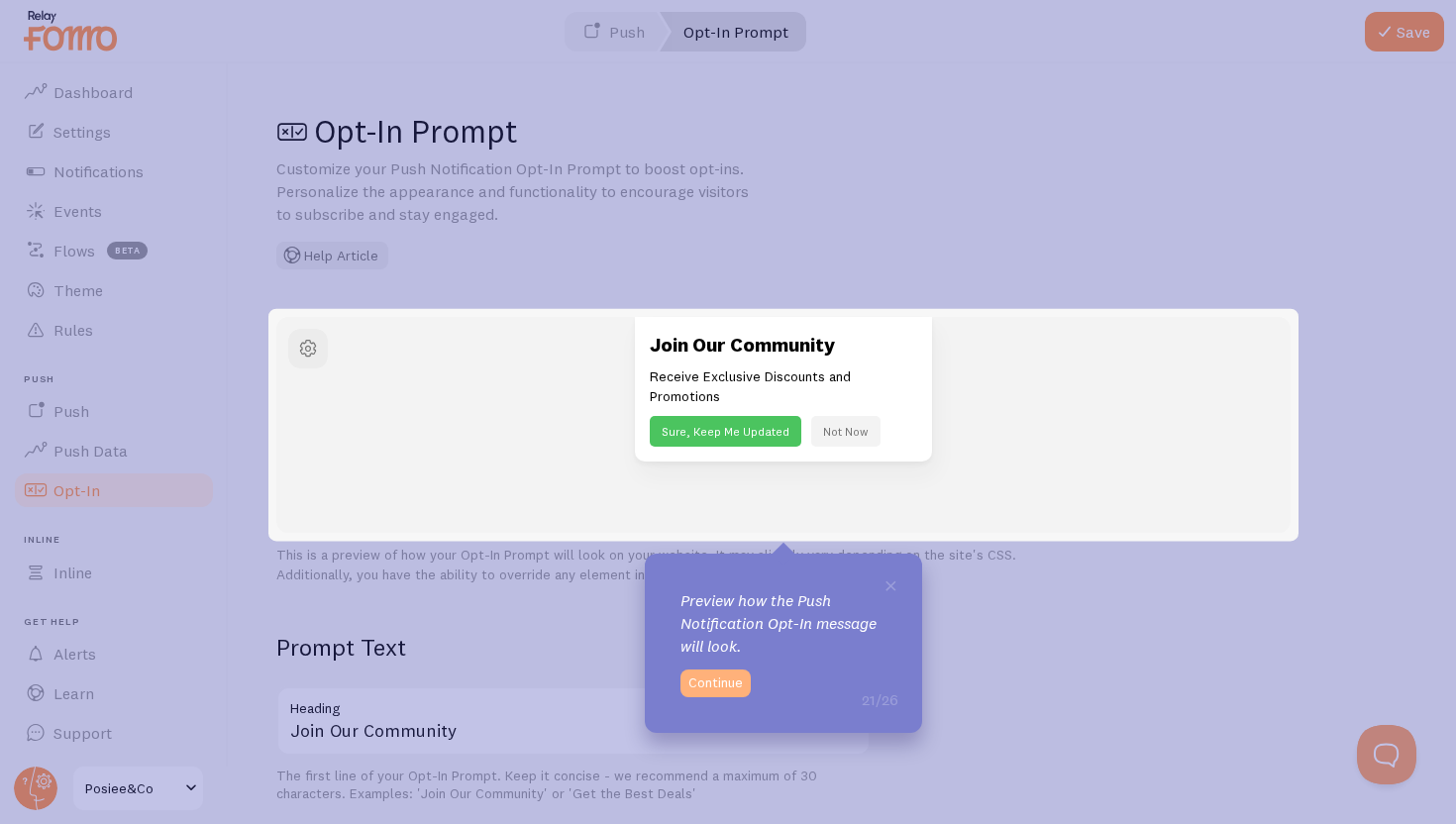 click on "Continue" at bounding box center (715, 683) 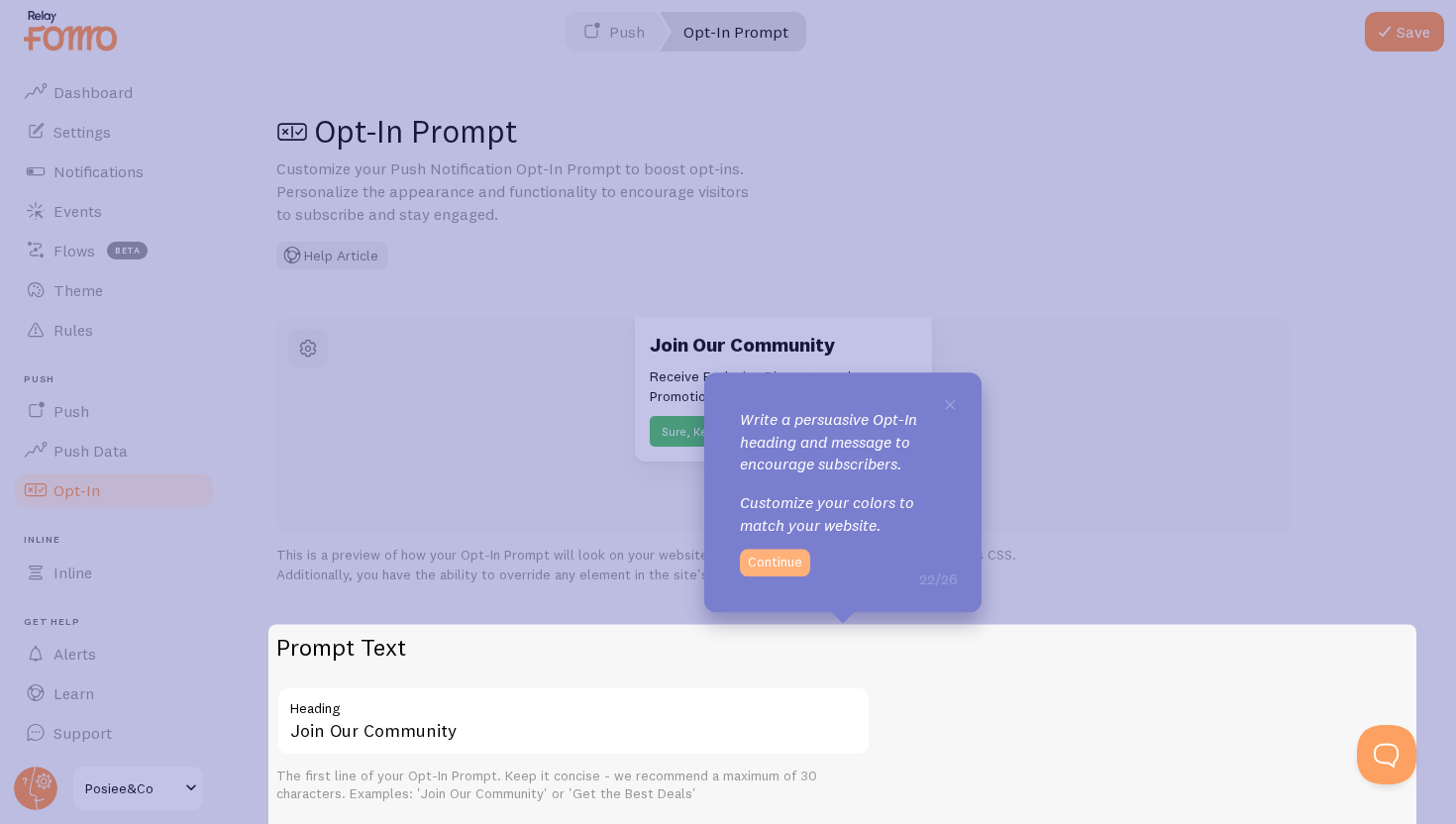 click on "Continue" at bounding box center [775, 563] 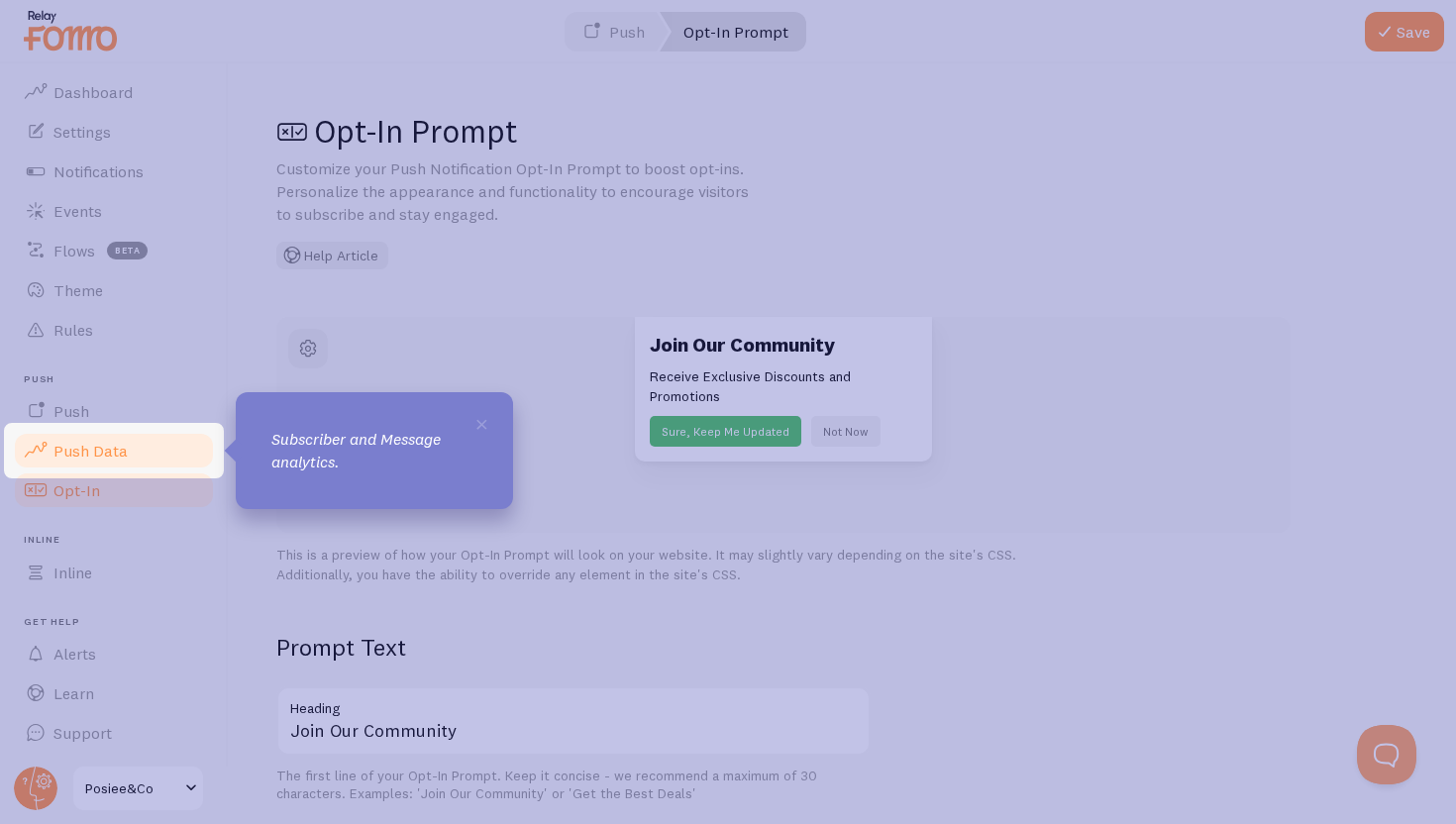 click on "Push Data" at bounding box center [114, 451] 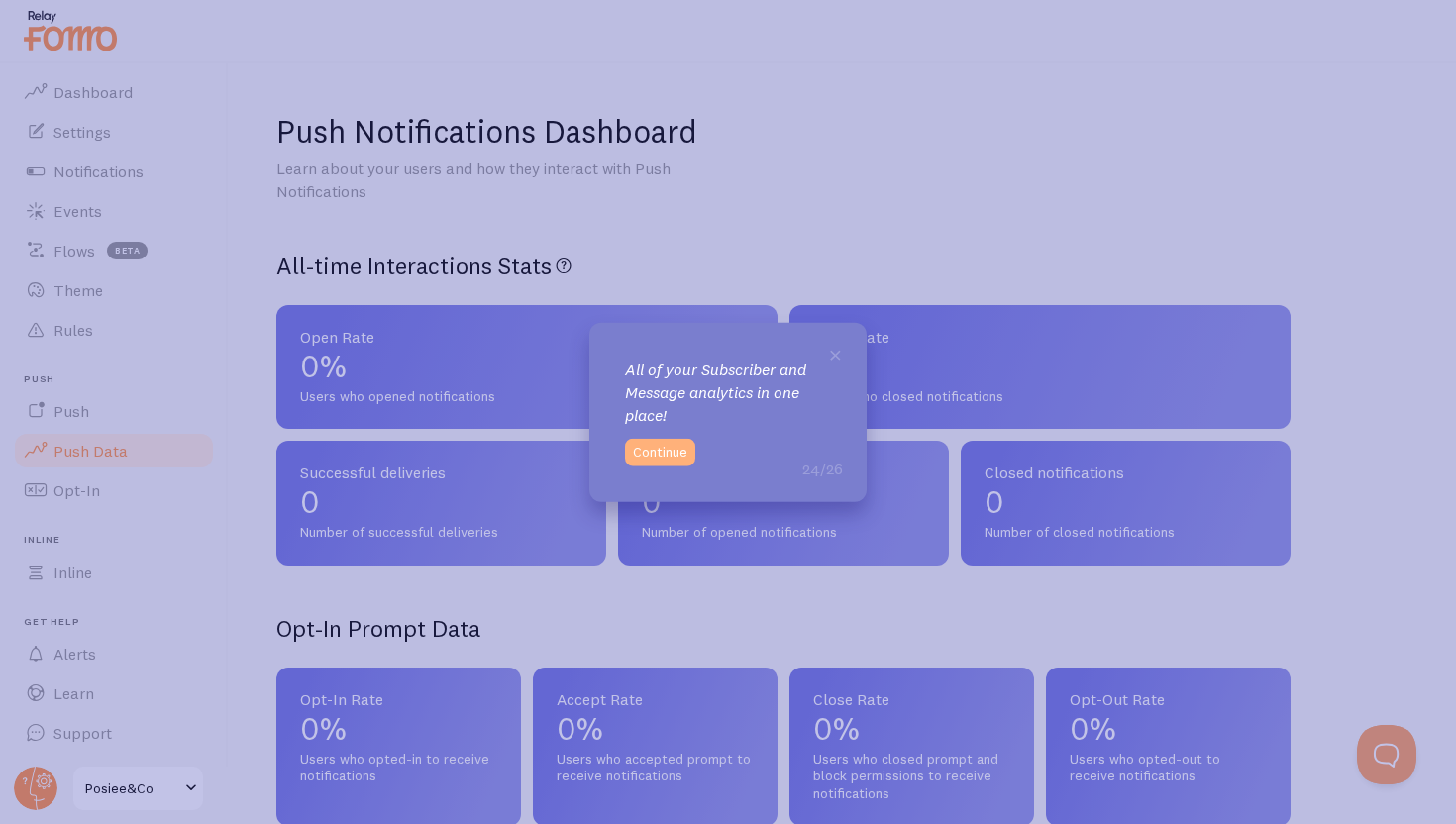 click on "Continue" at bounding box center (660, 452) 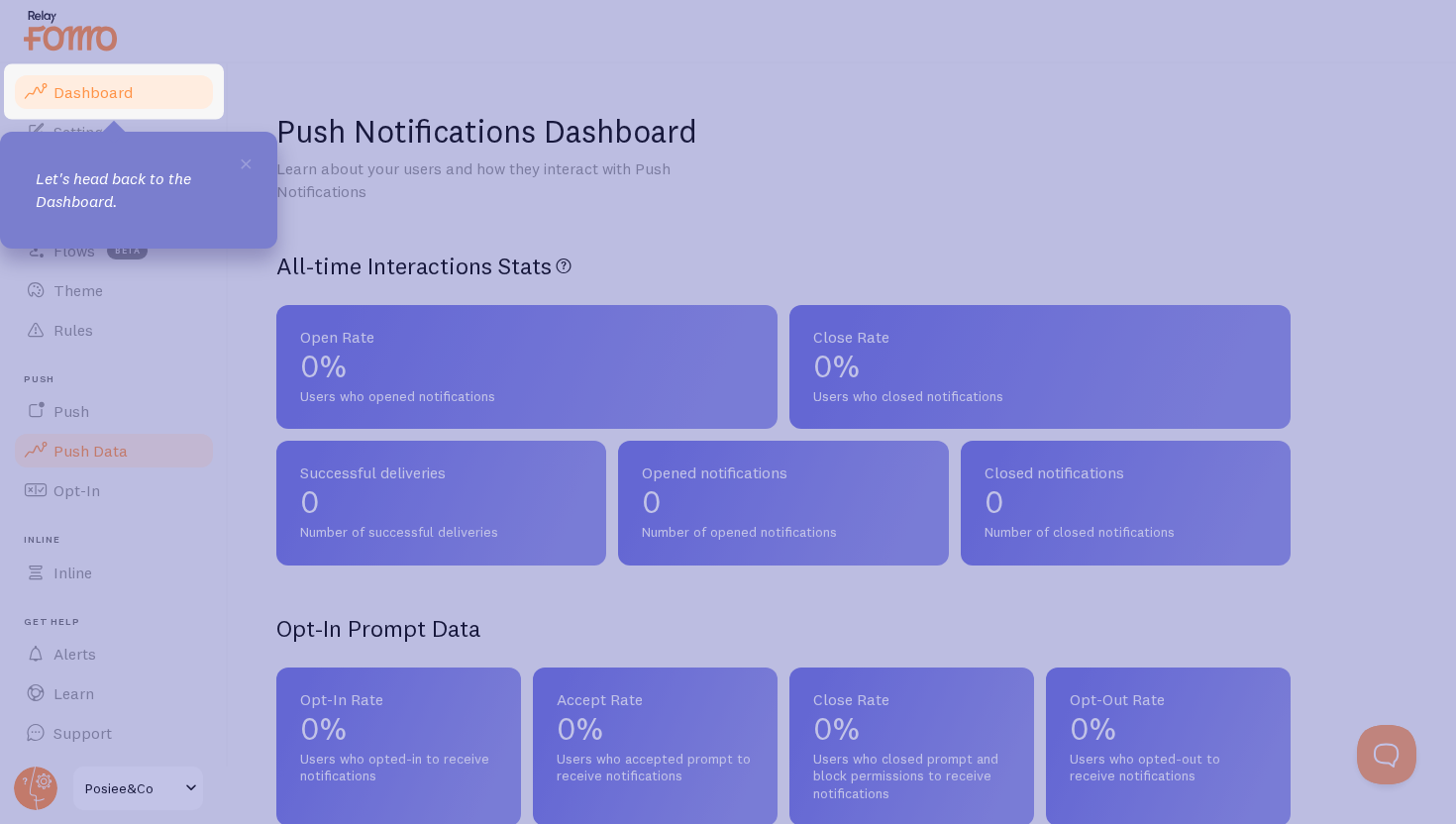 click on "Dashboard" at bounding box center [93, 92] 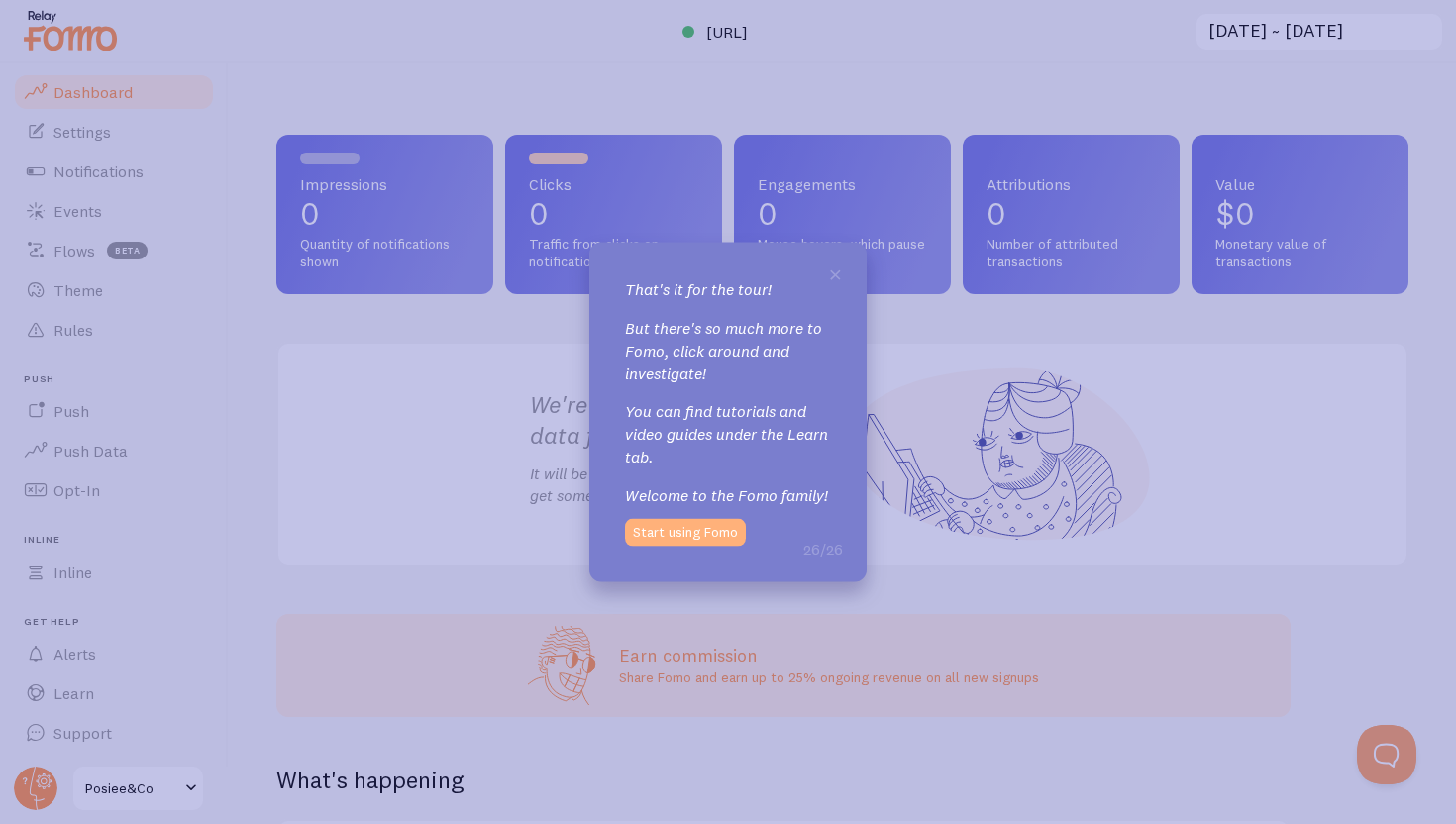 click on "Start using Fomo" at bounding box center [685, 532] 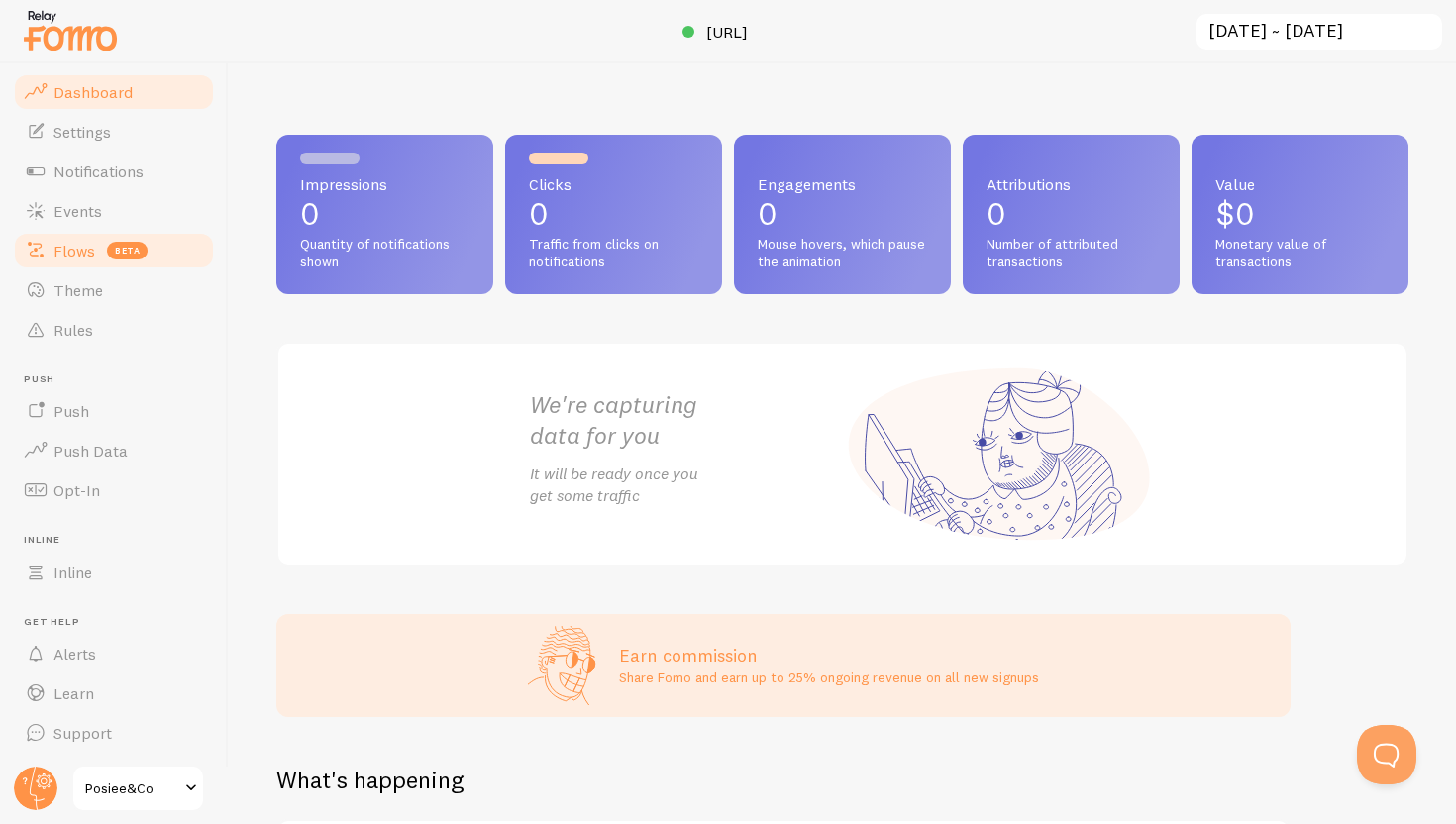 click on "Flows" at bounding box center [74, 251] 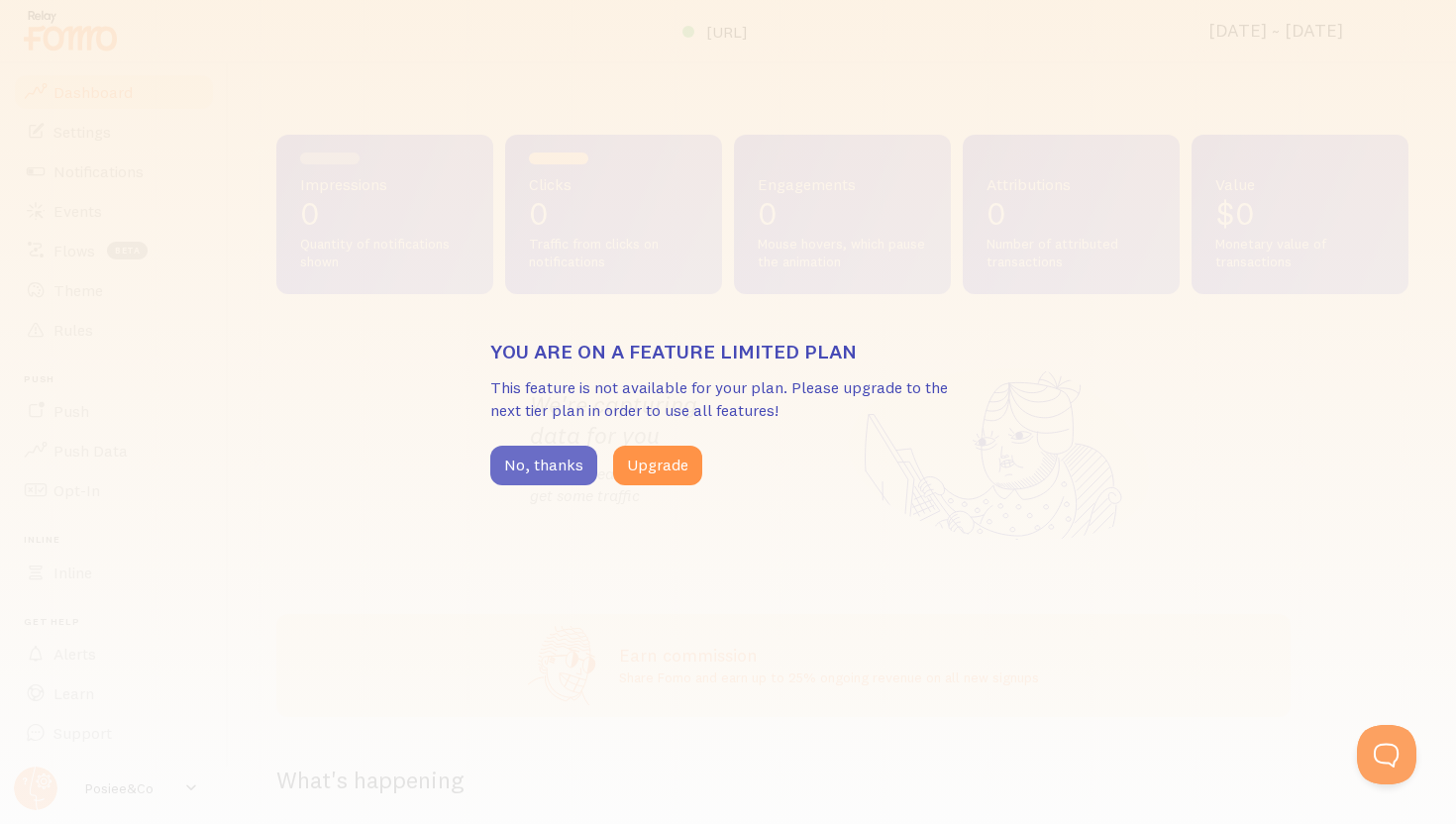 click on "No, thanks" at bounding box center (544, 465) 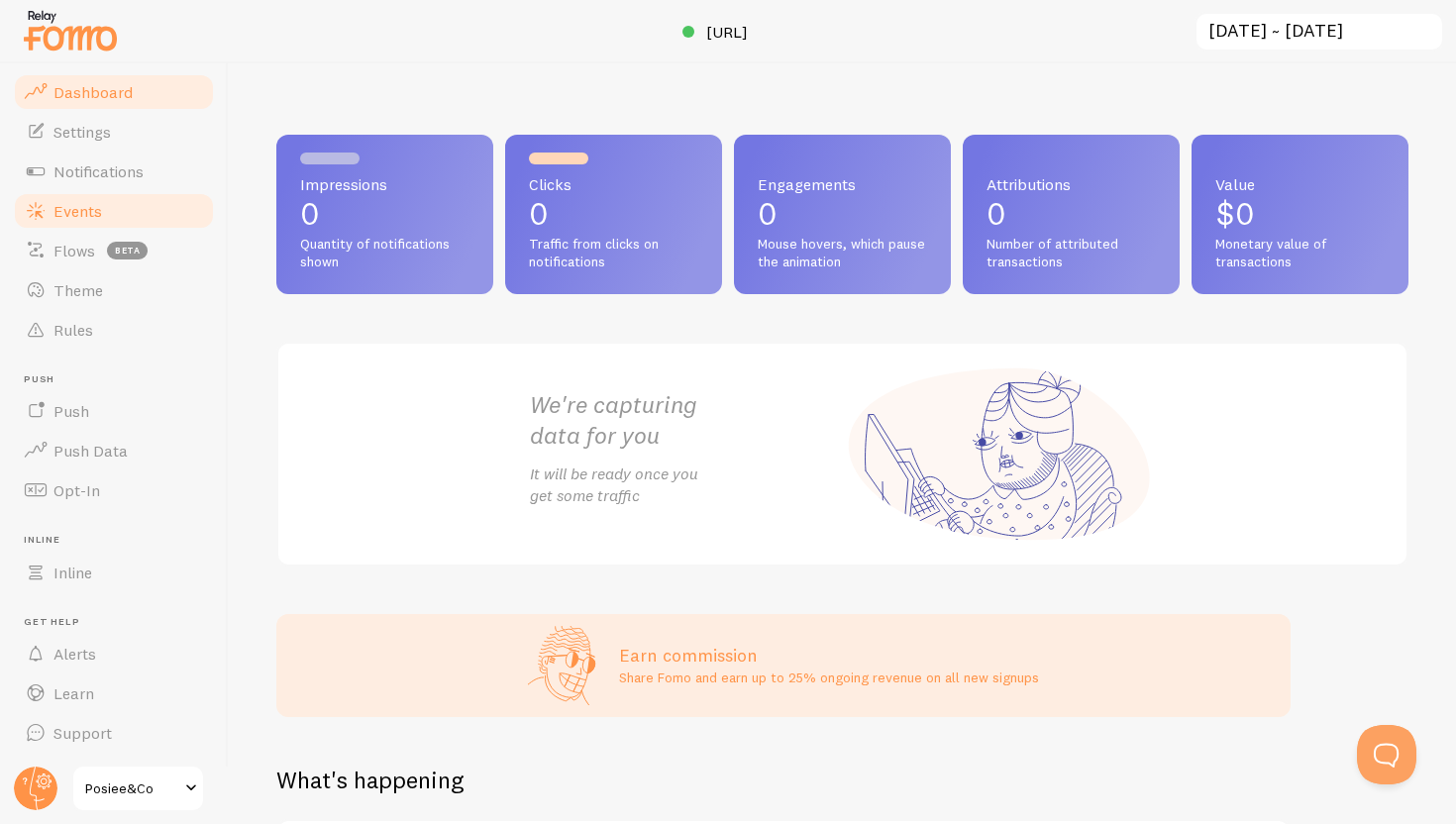 click on "Events" at bounding box center (77, 211) 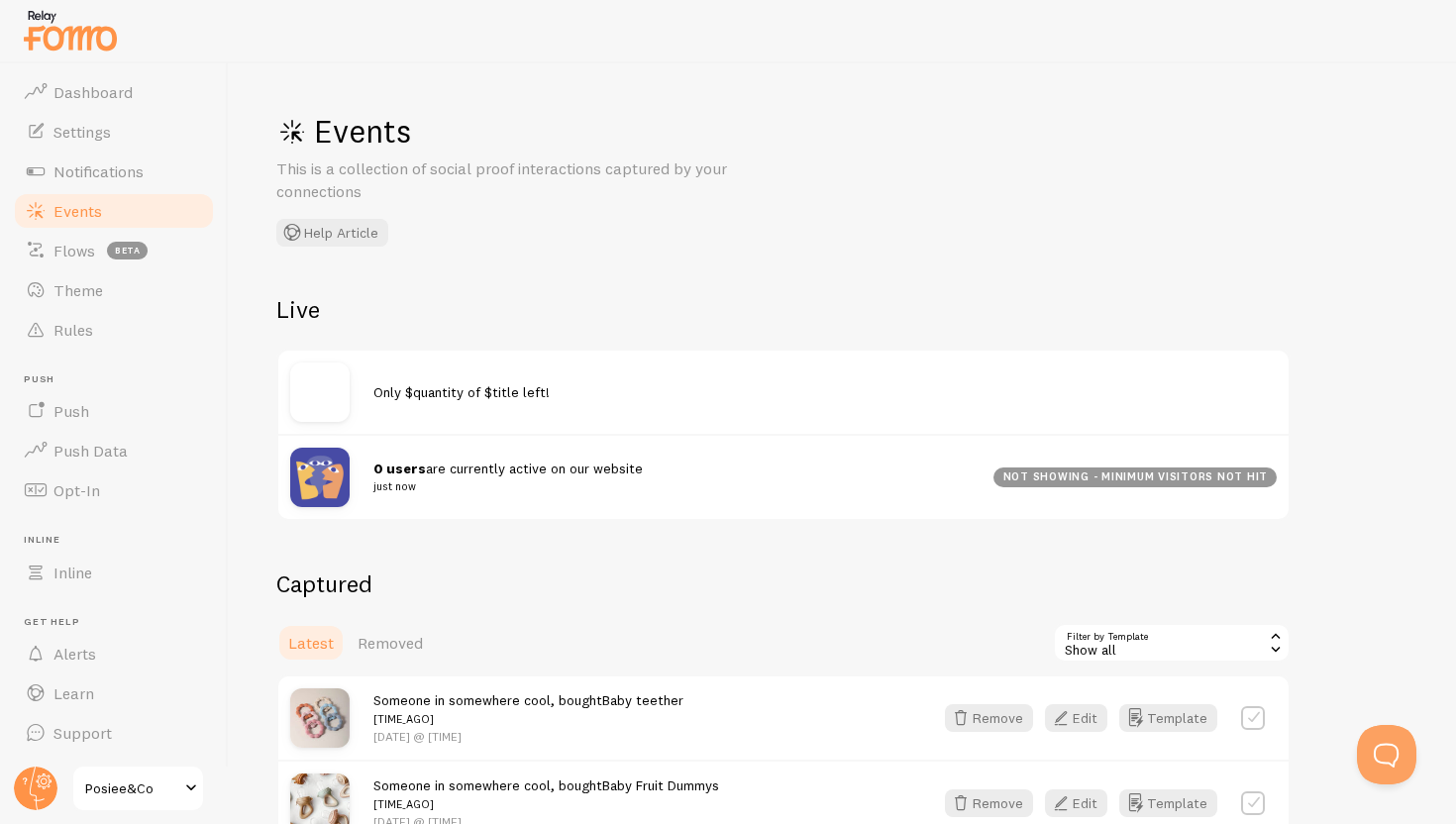 click on "Only $quantity of $title left!" at bounding box center [783, 392] 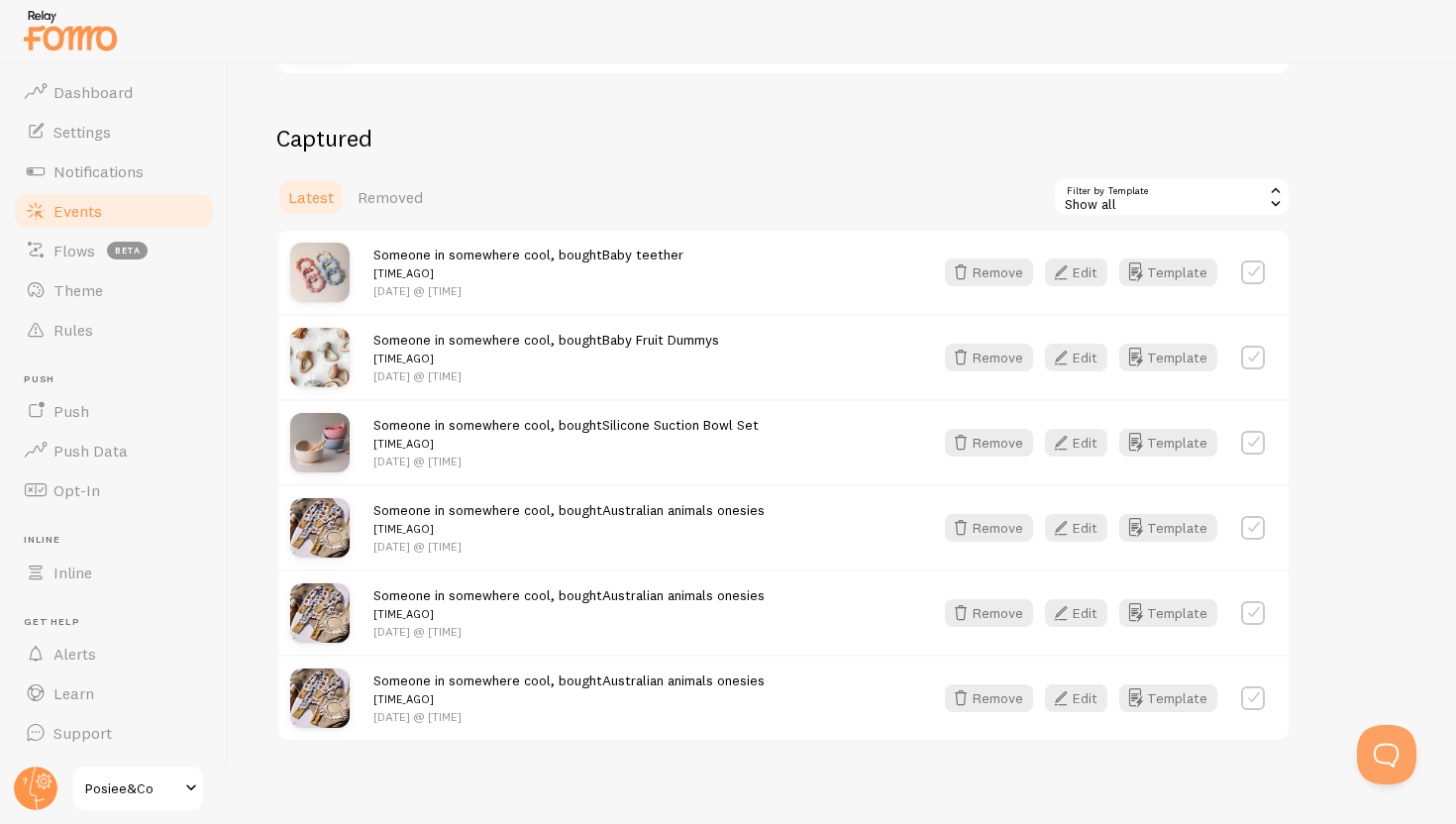 scroll, scrollTop: 458, scrollLeft: 0, axis: vertical 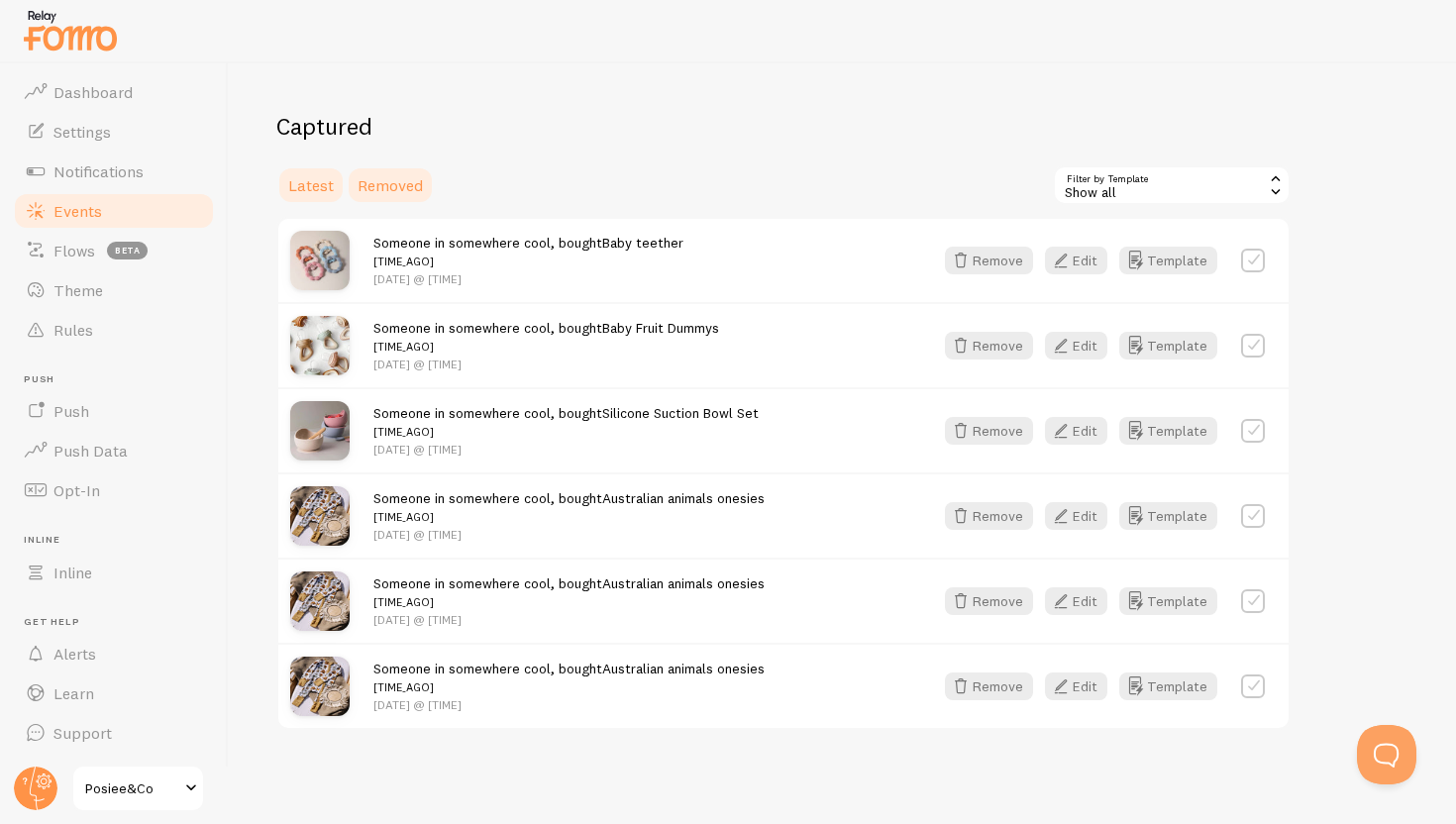 click on "Removed" at bounding box center [390, 185] 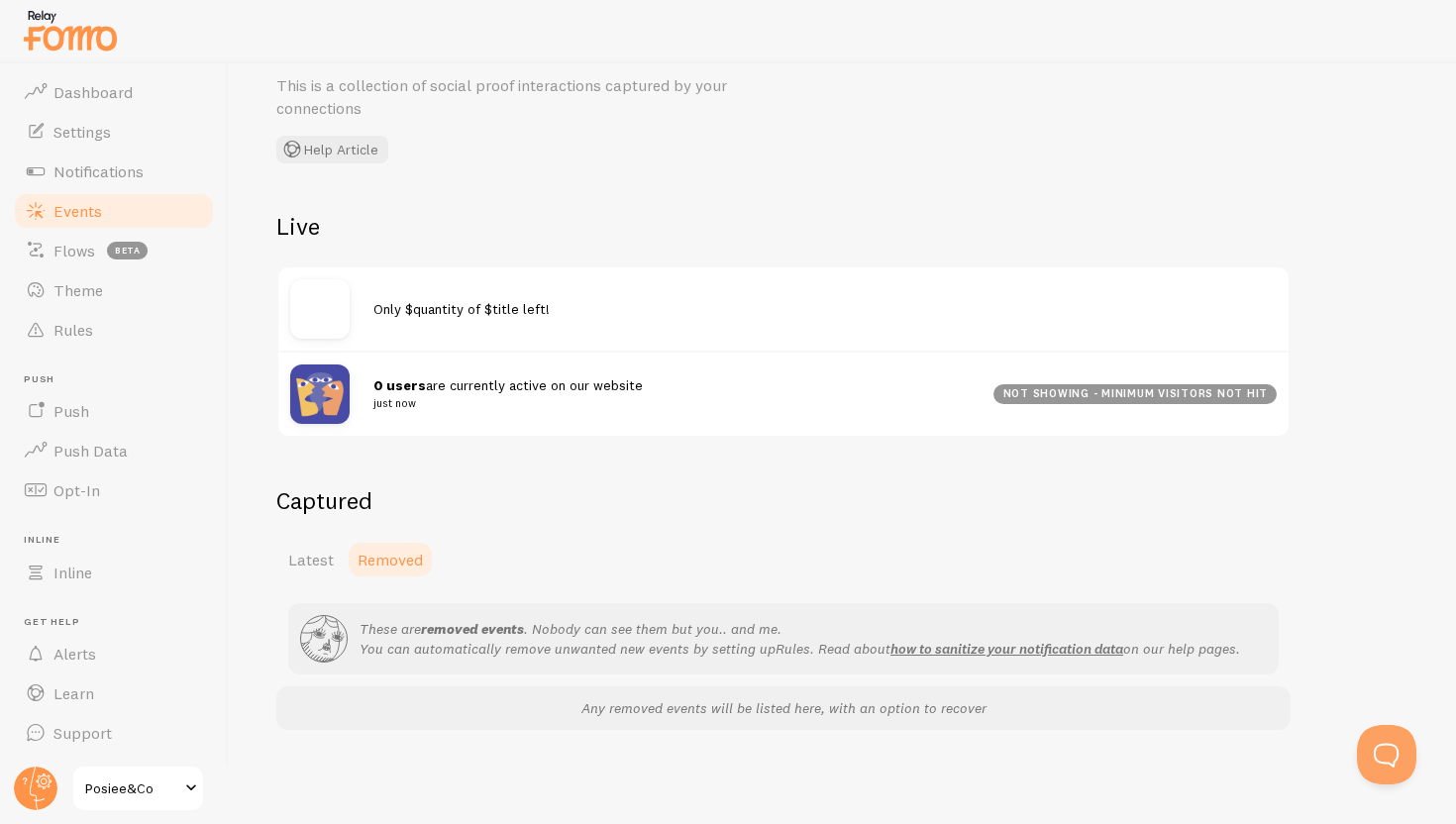 scroll, scrollTop: 82, scrollLeft: 0, axis: vertical 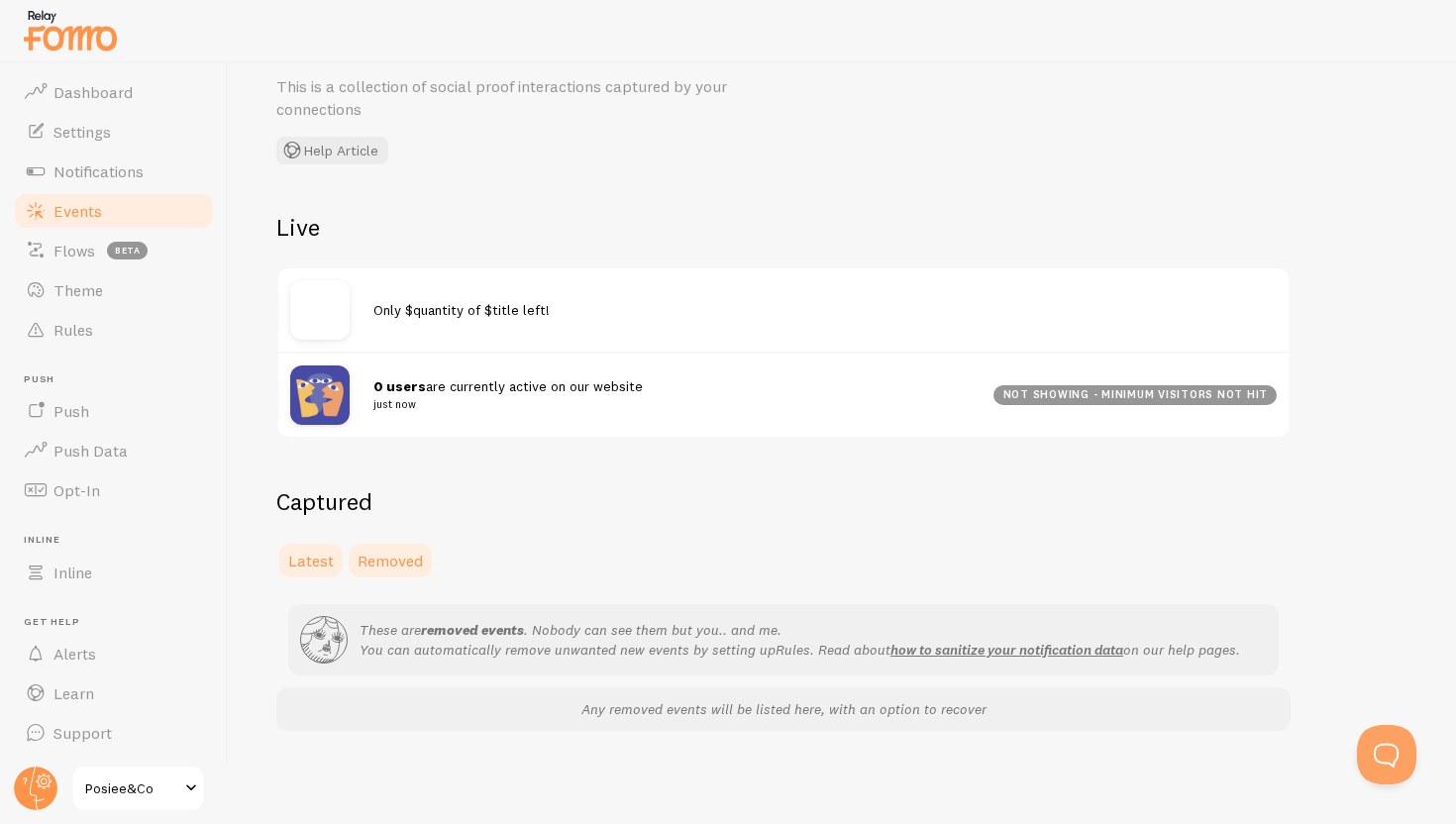 click on "Latest" at bounding box center [311, 561] 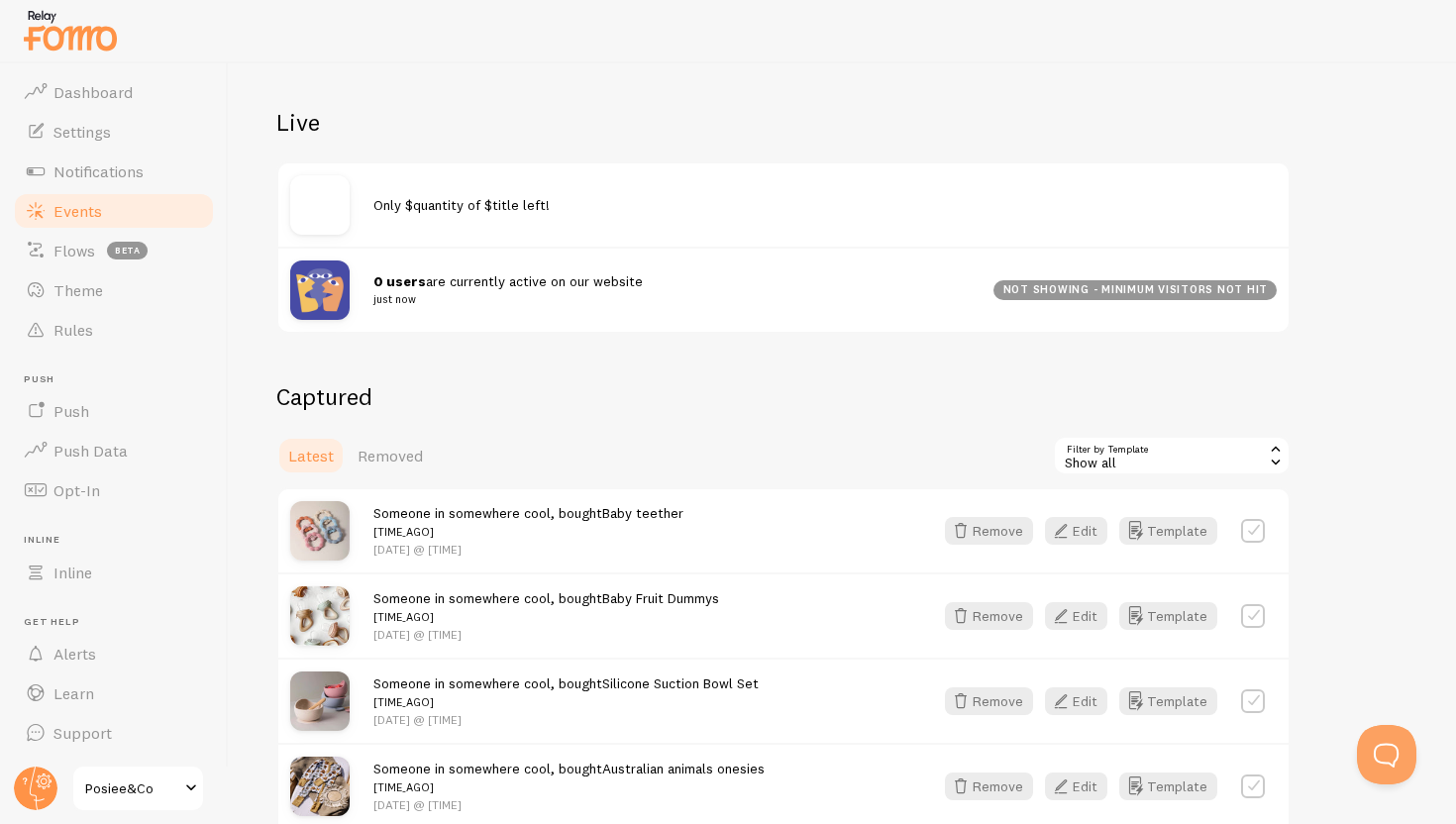 scroll, scrollTop: 181, scrollLeft: 0, axis: vertical 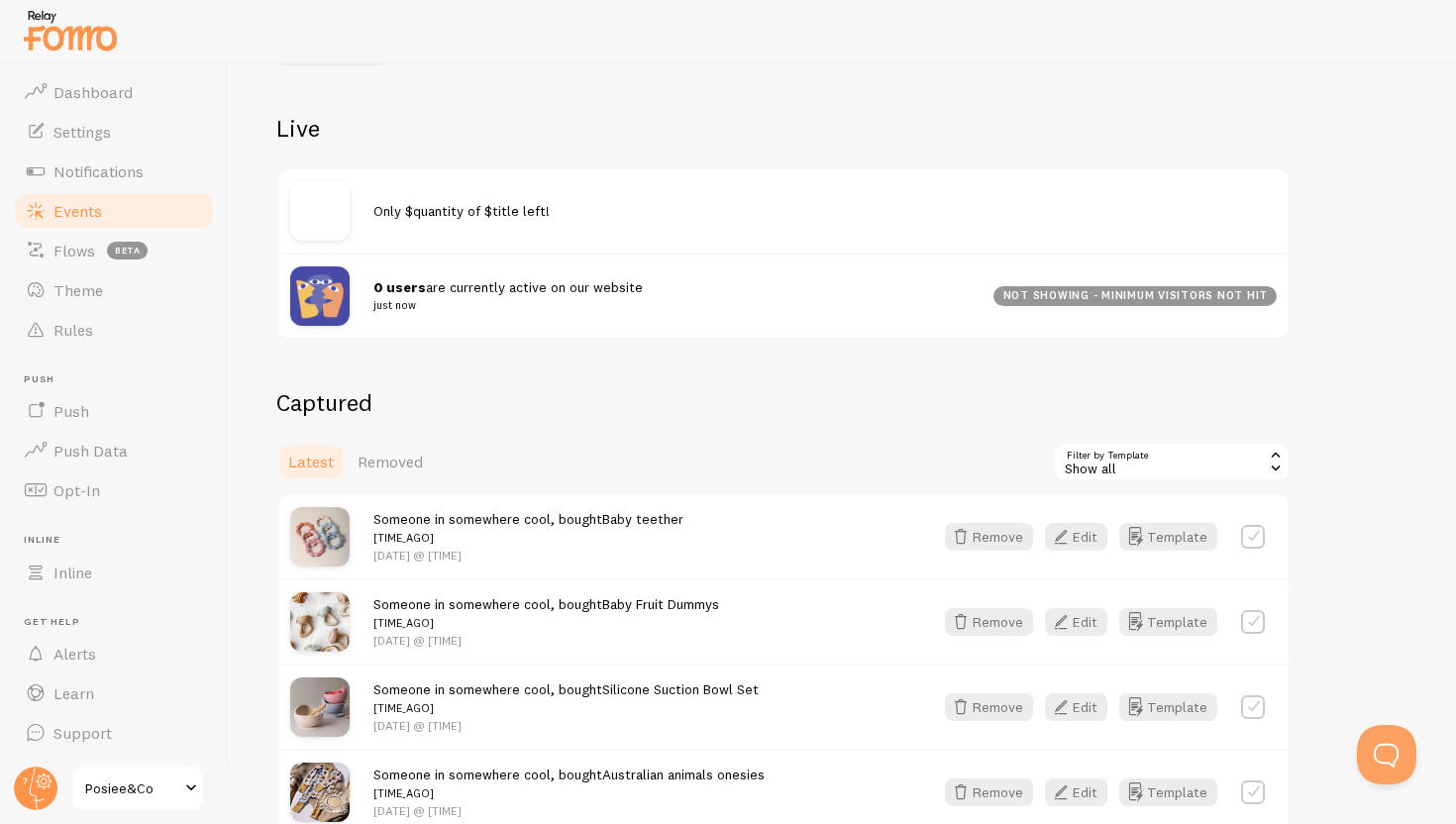 click on "[DATE] @ [TIME]" at bounding box center [528, 555] 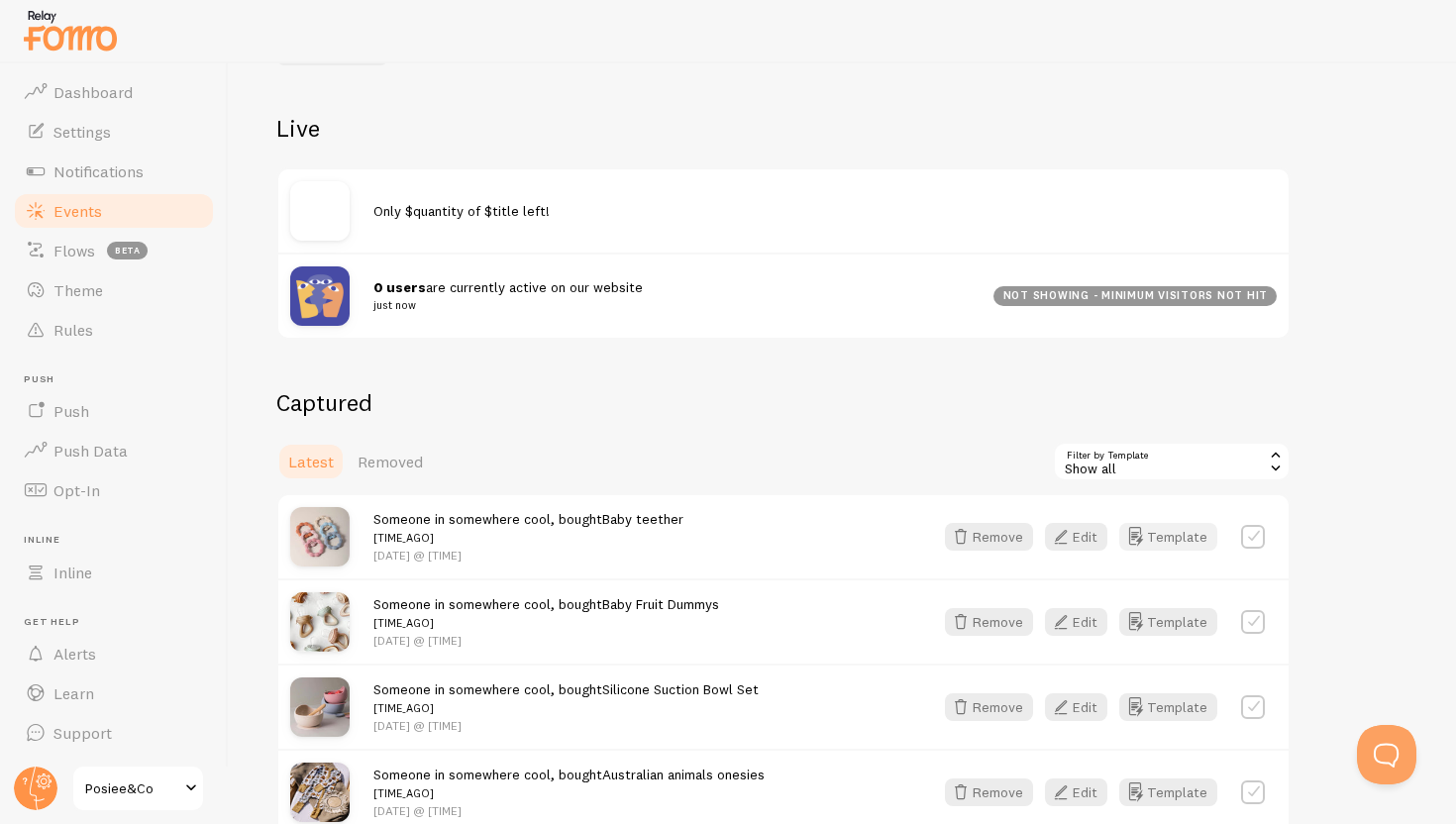click on "Template" at bounding box center [1168, 537] 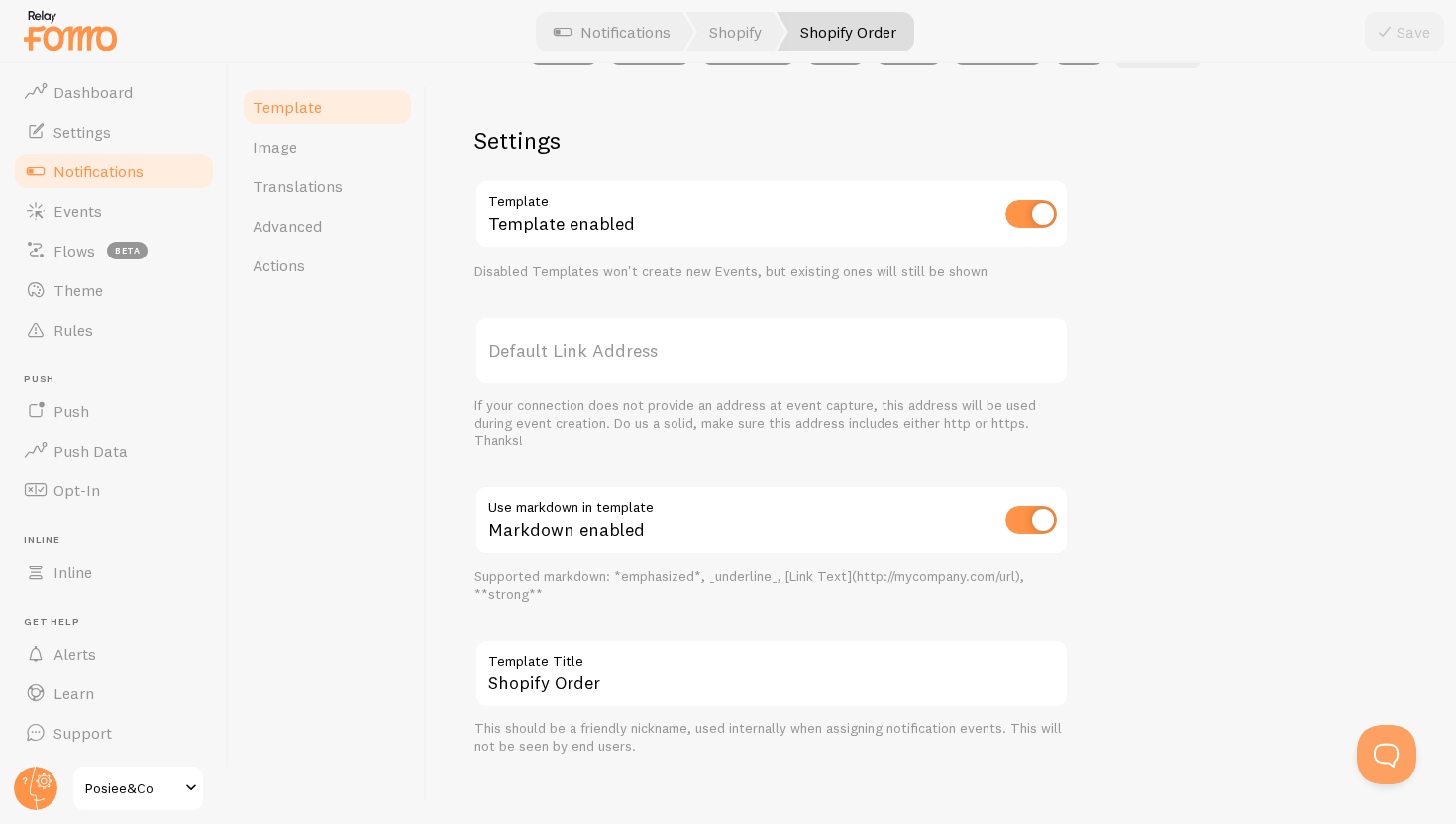 scroll, scrollTop: 695, scrollLeft: 0, axis: vertical 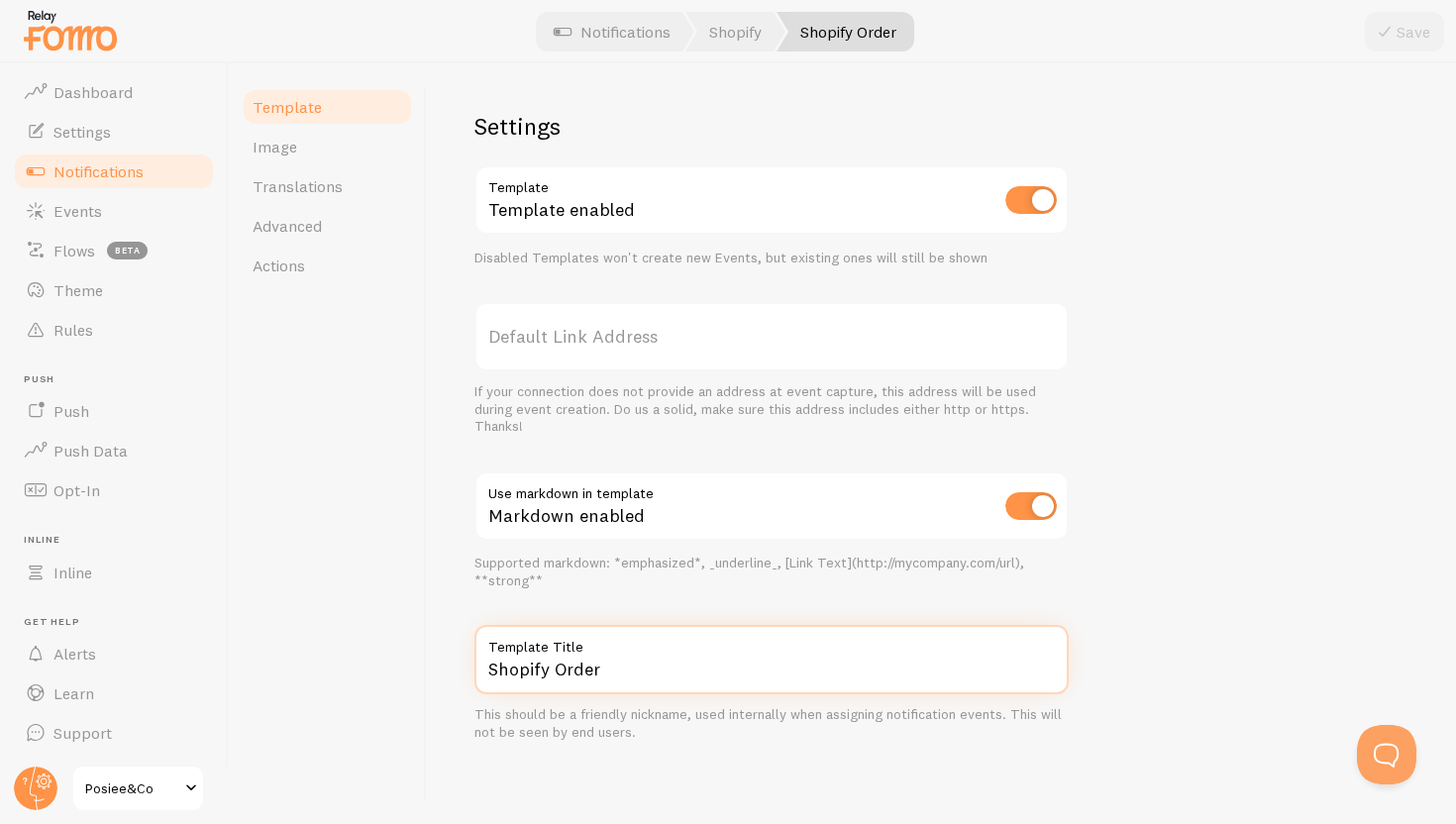 click on "Shopify Order" at bounding box center (772, 660) 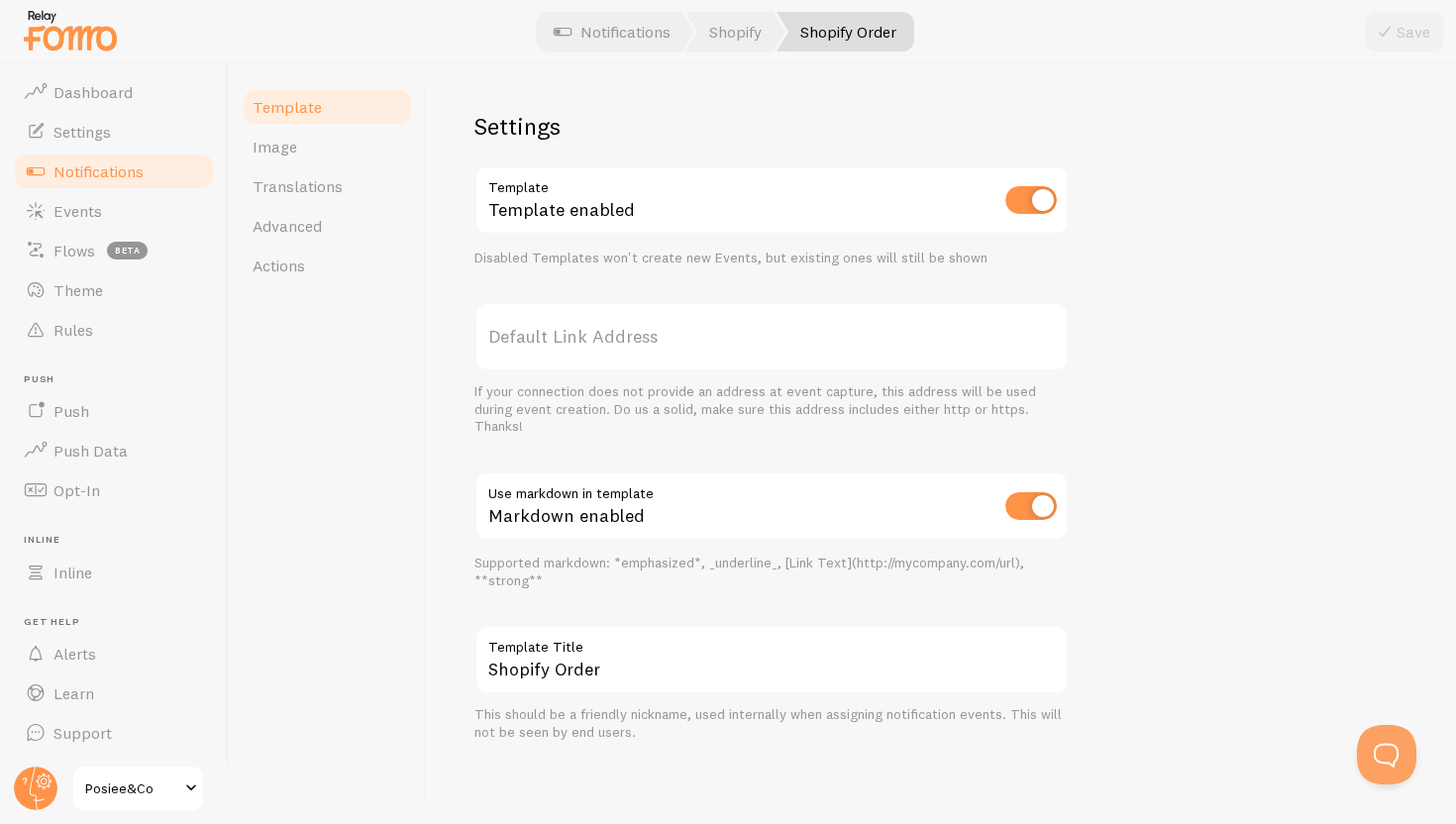 click on "[FIRST] in [CITY], [STATE] bought {{ title_with_link | fallback [something] }} {{ time_ago }}" at bounding box center (941, 175) 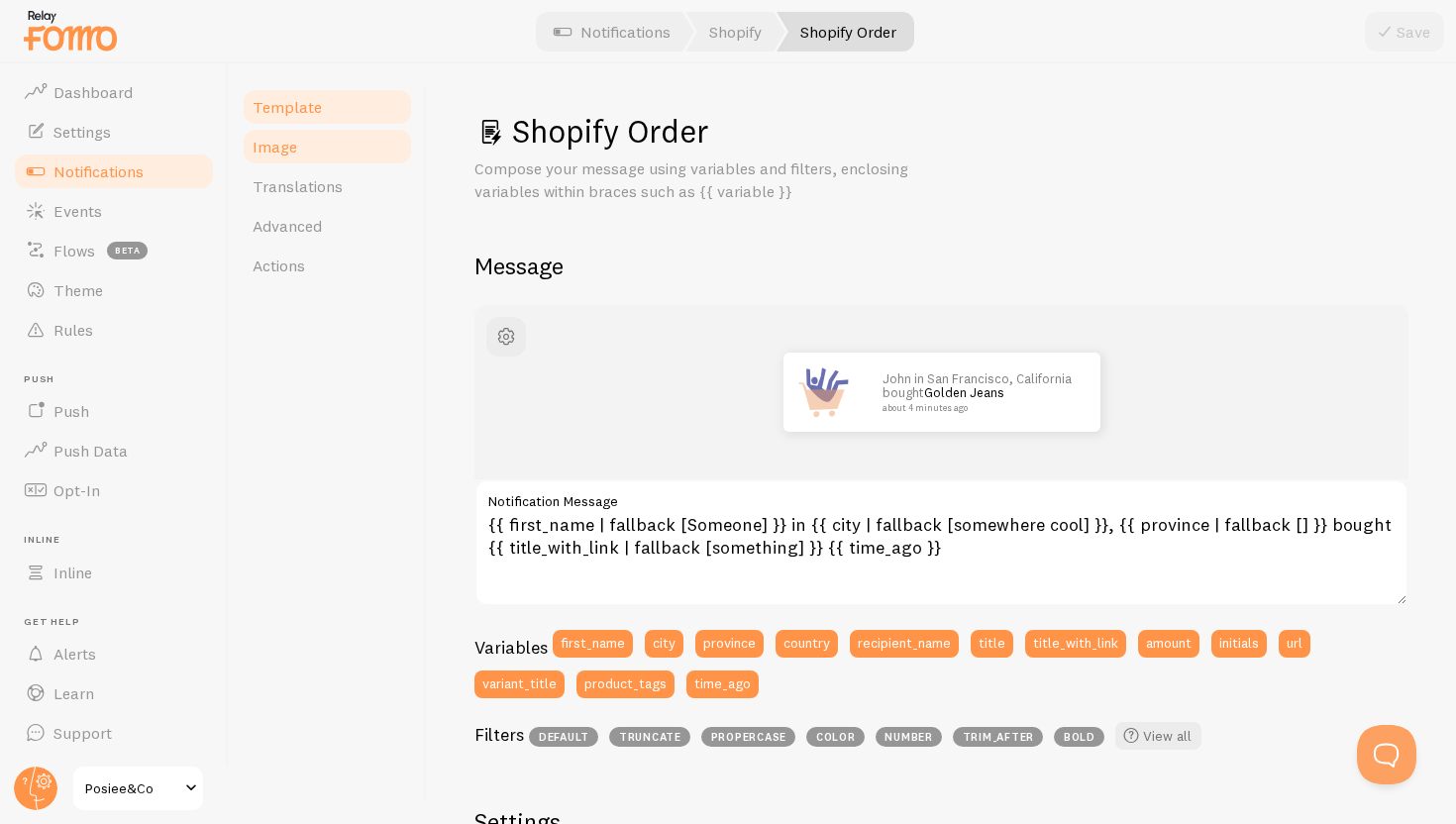click on "Image" at bounding box center (327, 147) 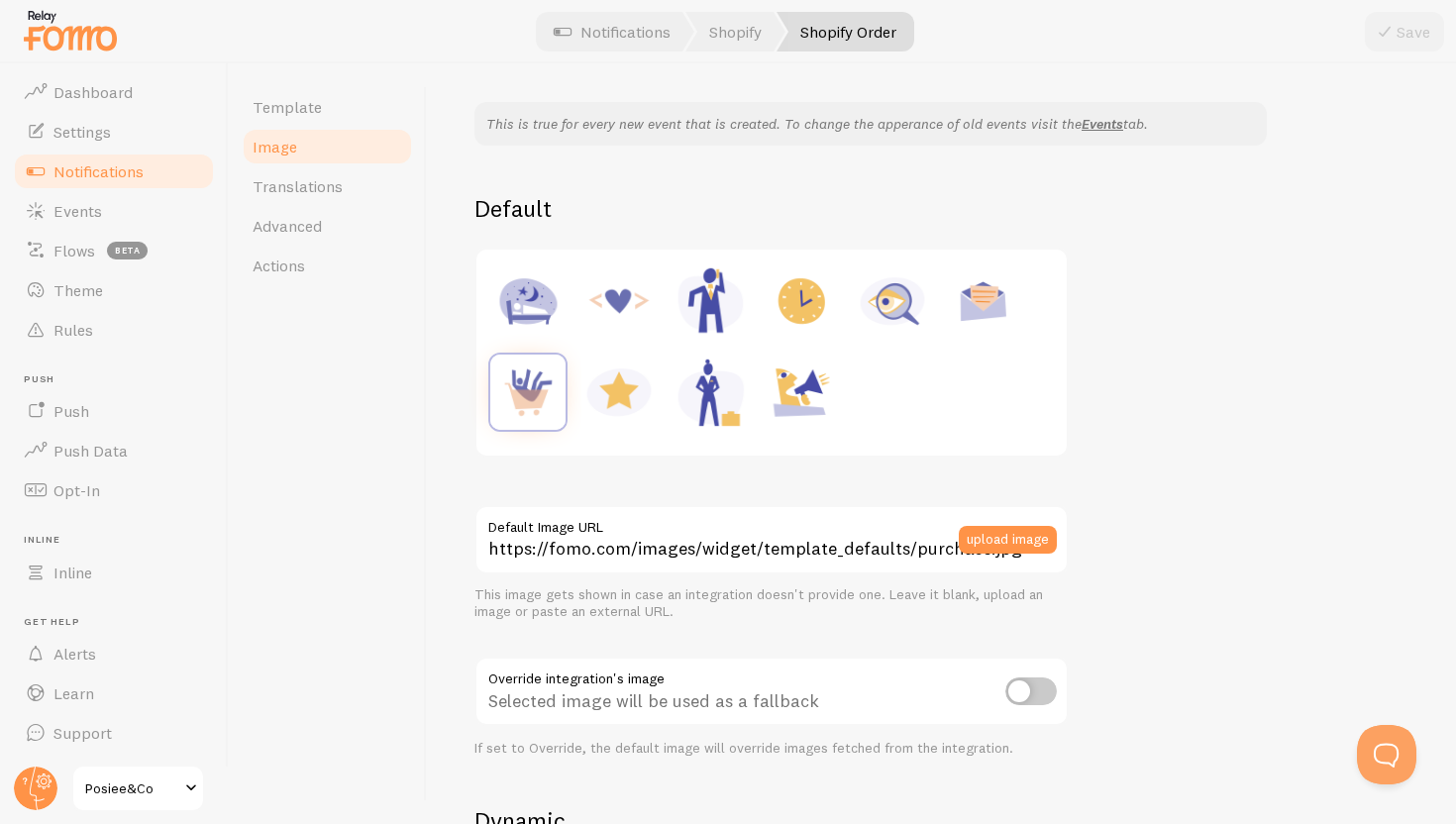scroll, scrollTop: 150, scrollLeft: 0, axis: vertical 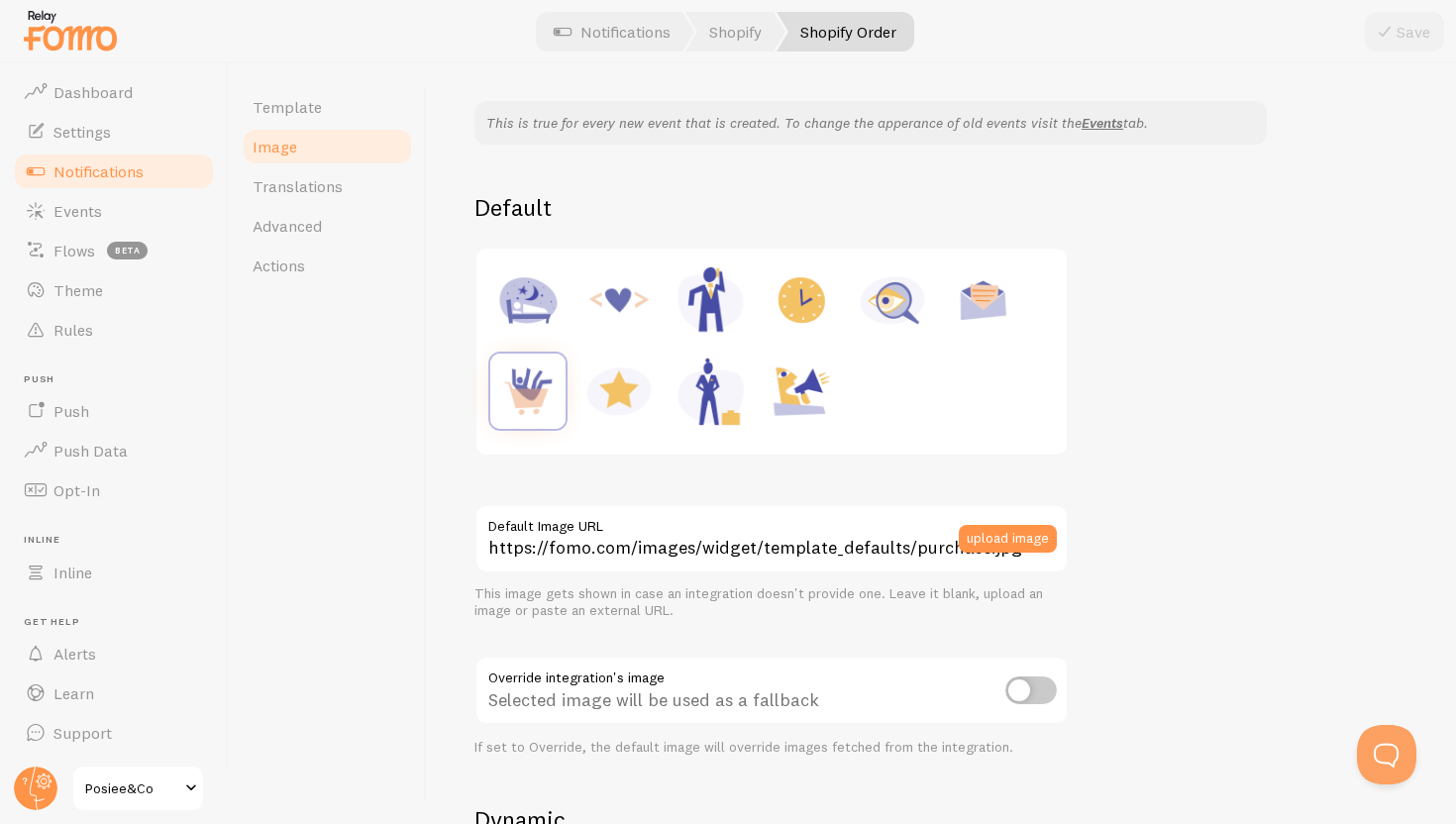 click at bounding box center (772, 352) 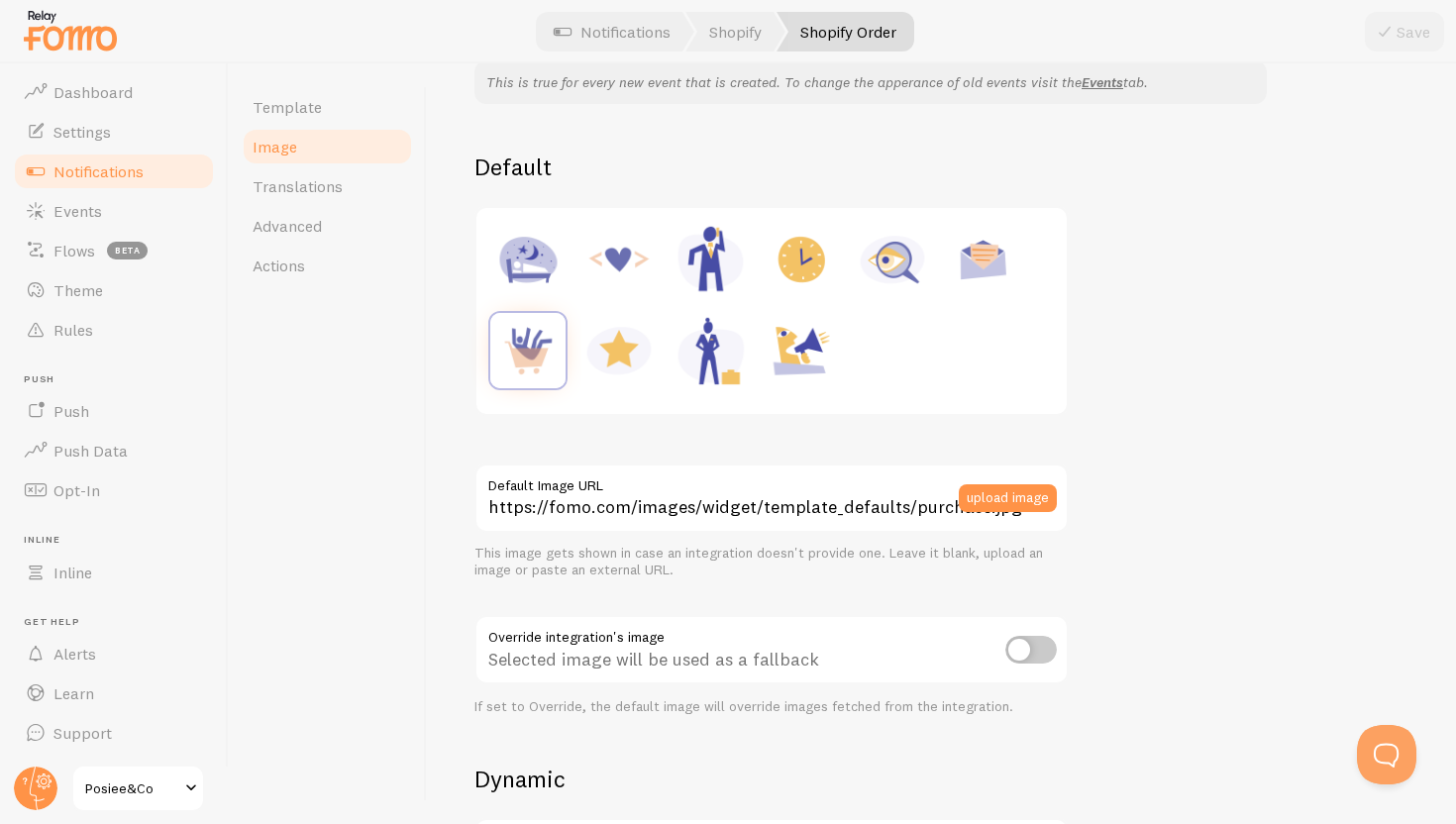 scroll, scrollTop: 188, scrollLeft: 0, axis: vertical 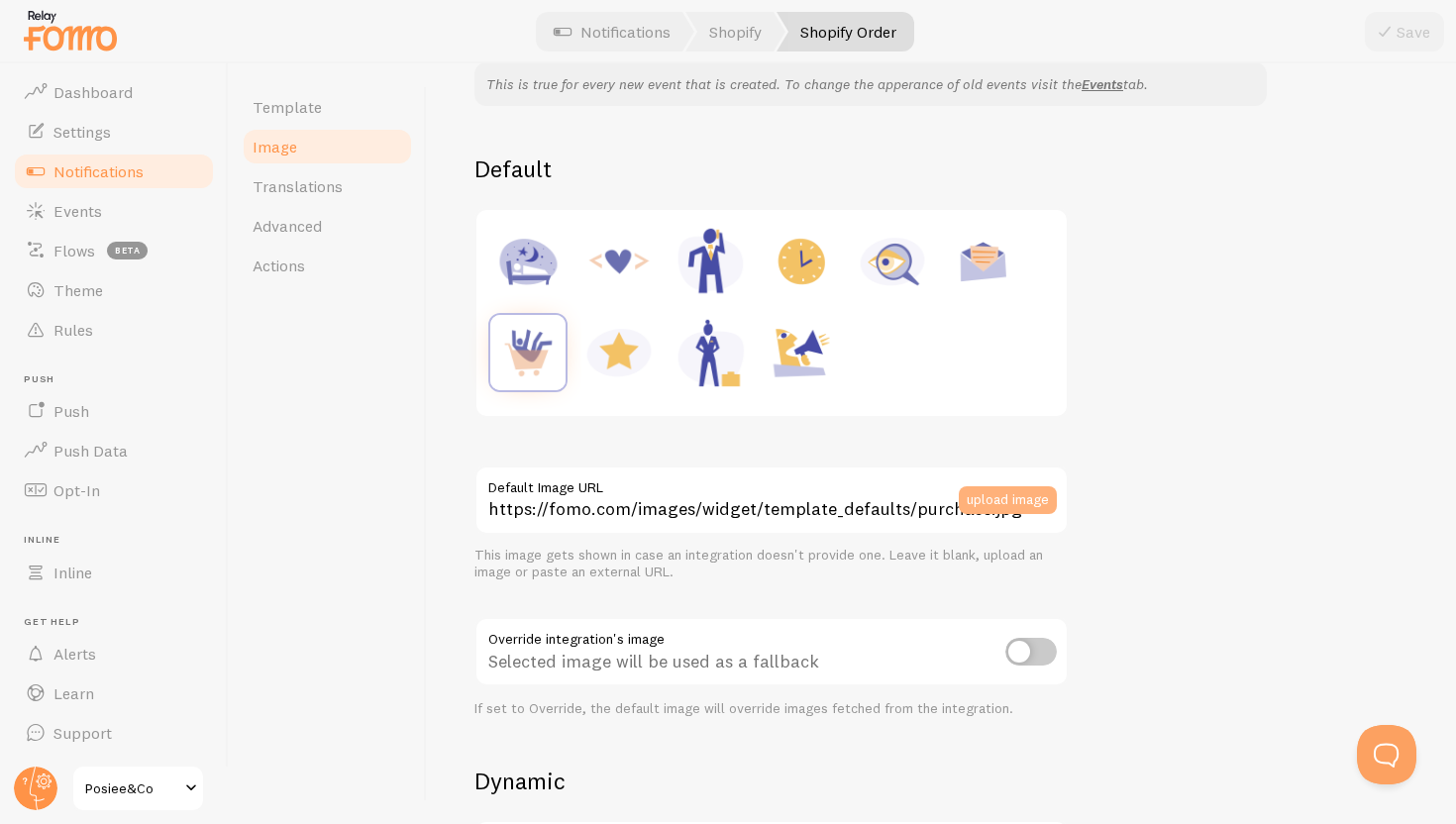 click on "upload image" at bounding box center (1007, 500) 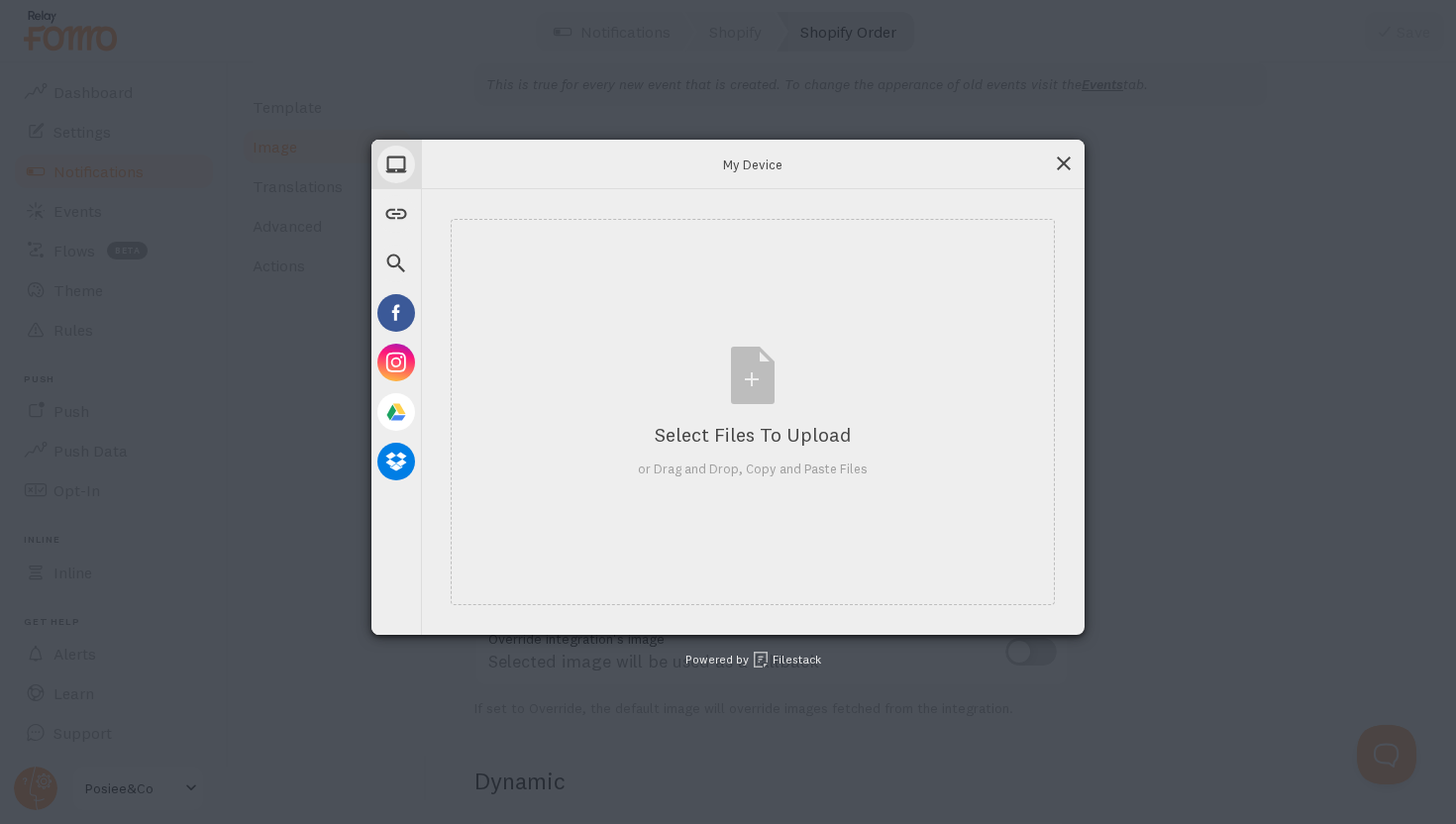 click at bounding box center [1064, 163] 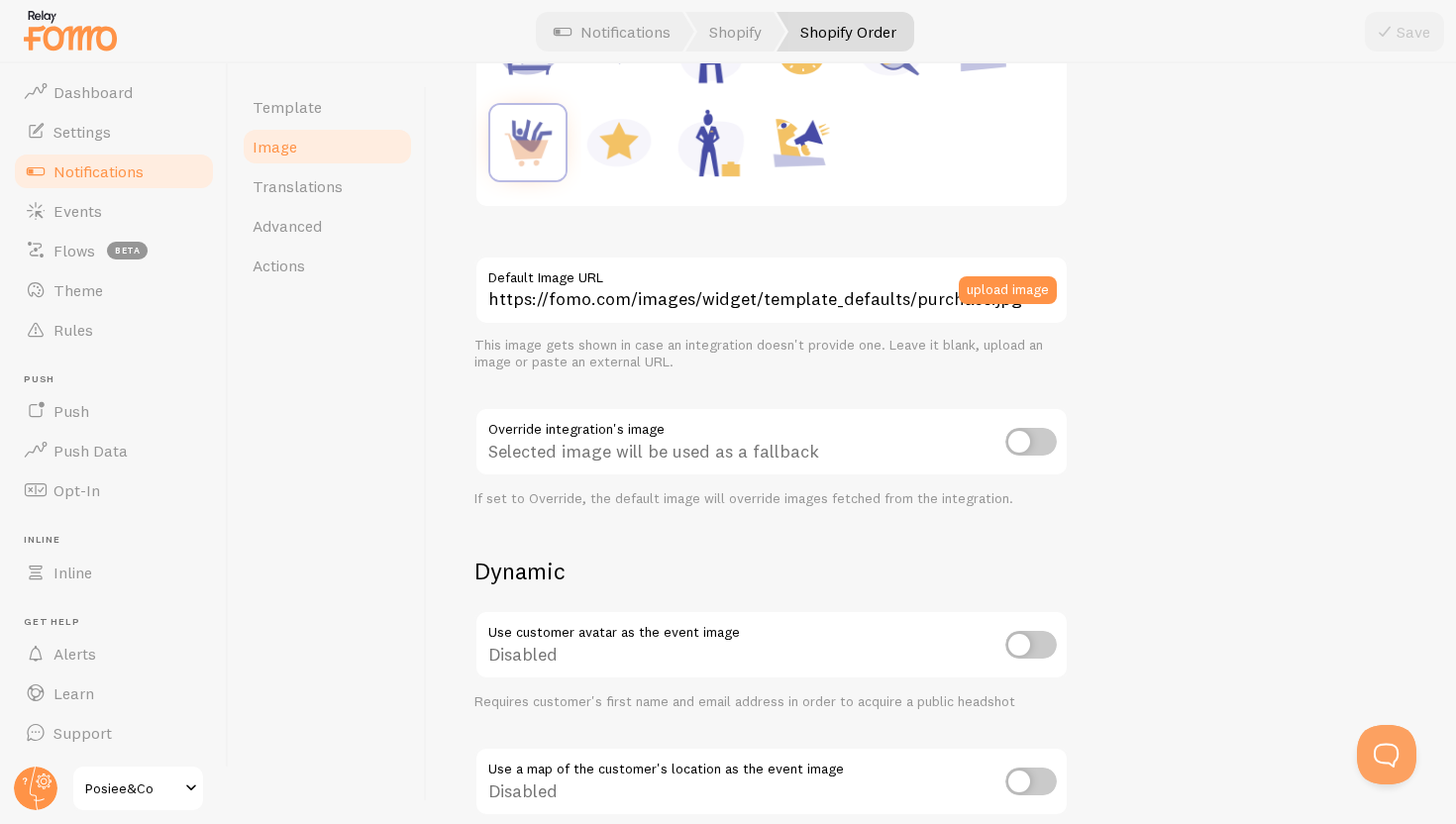scroll, scrollTop: 0, scrollLeft: 0, axis: both 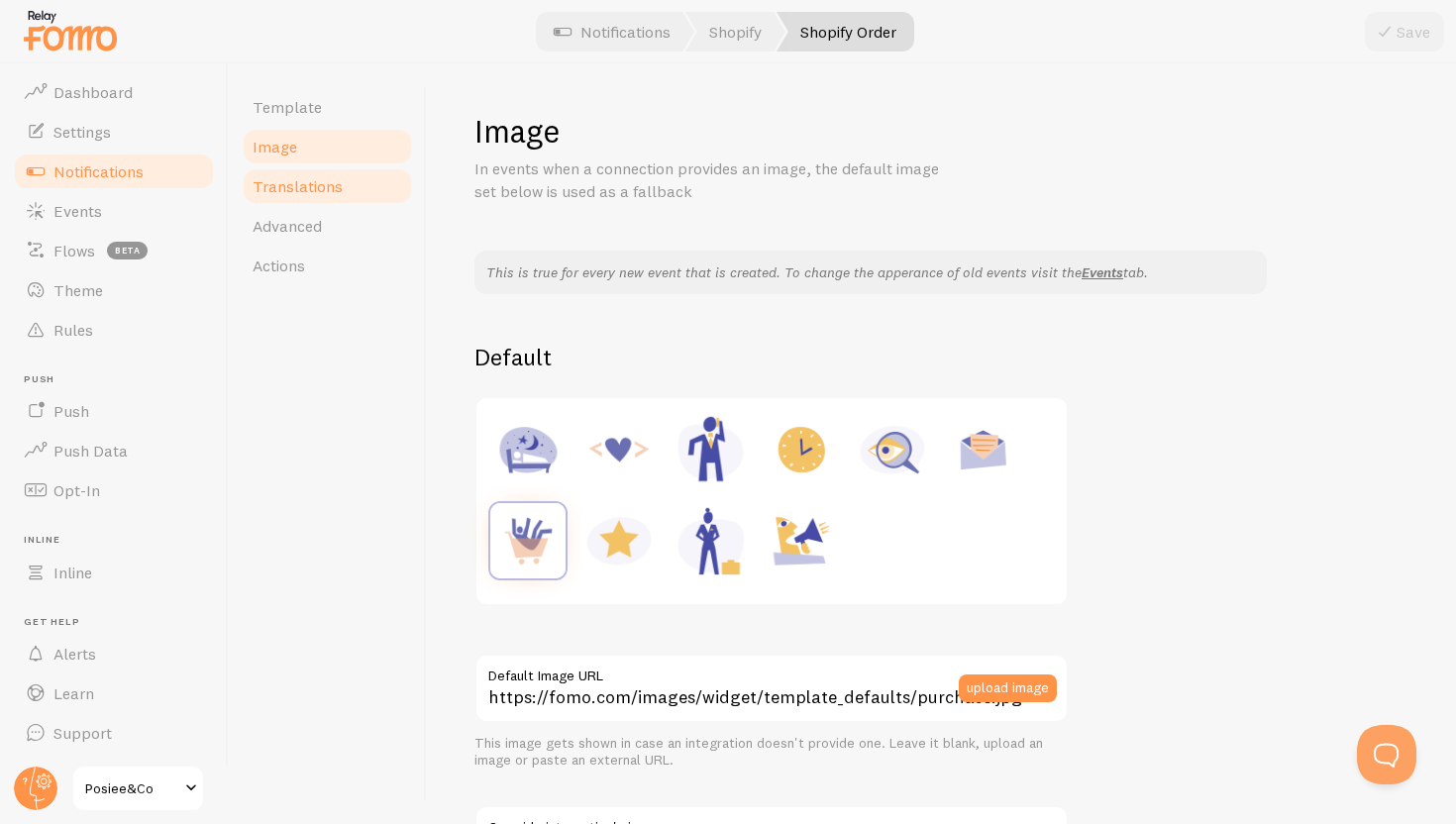 click on "Translations" at bounding box center [327, 186] 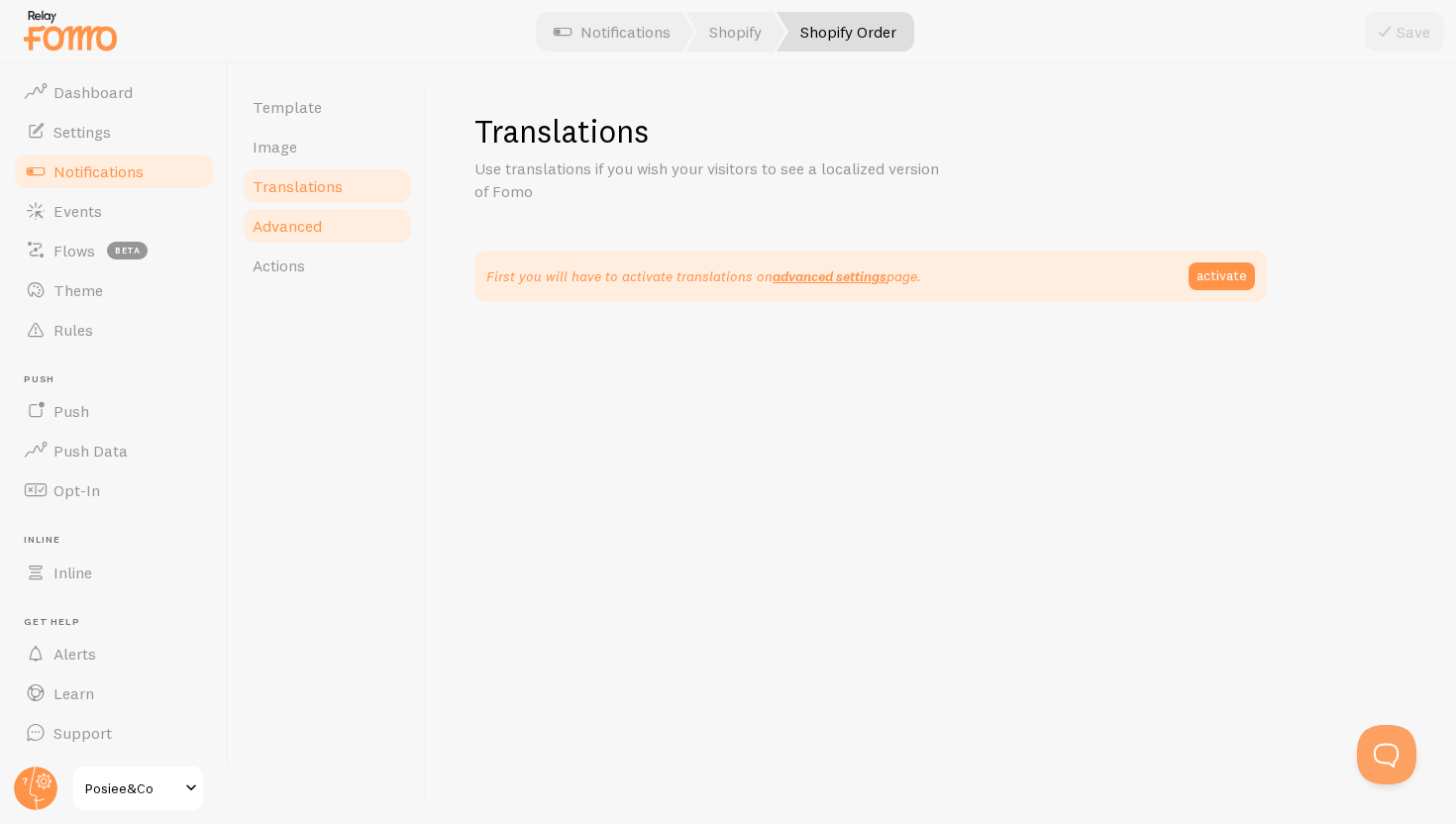 click on "Advanced" at bounding box center [287, 226] 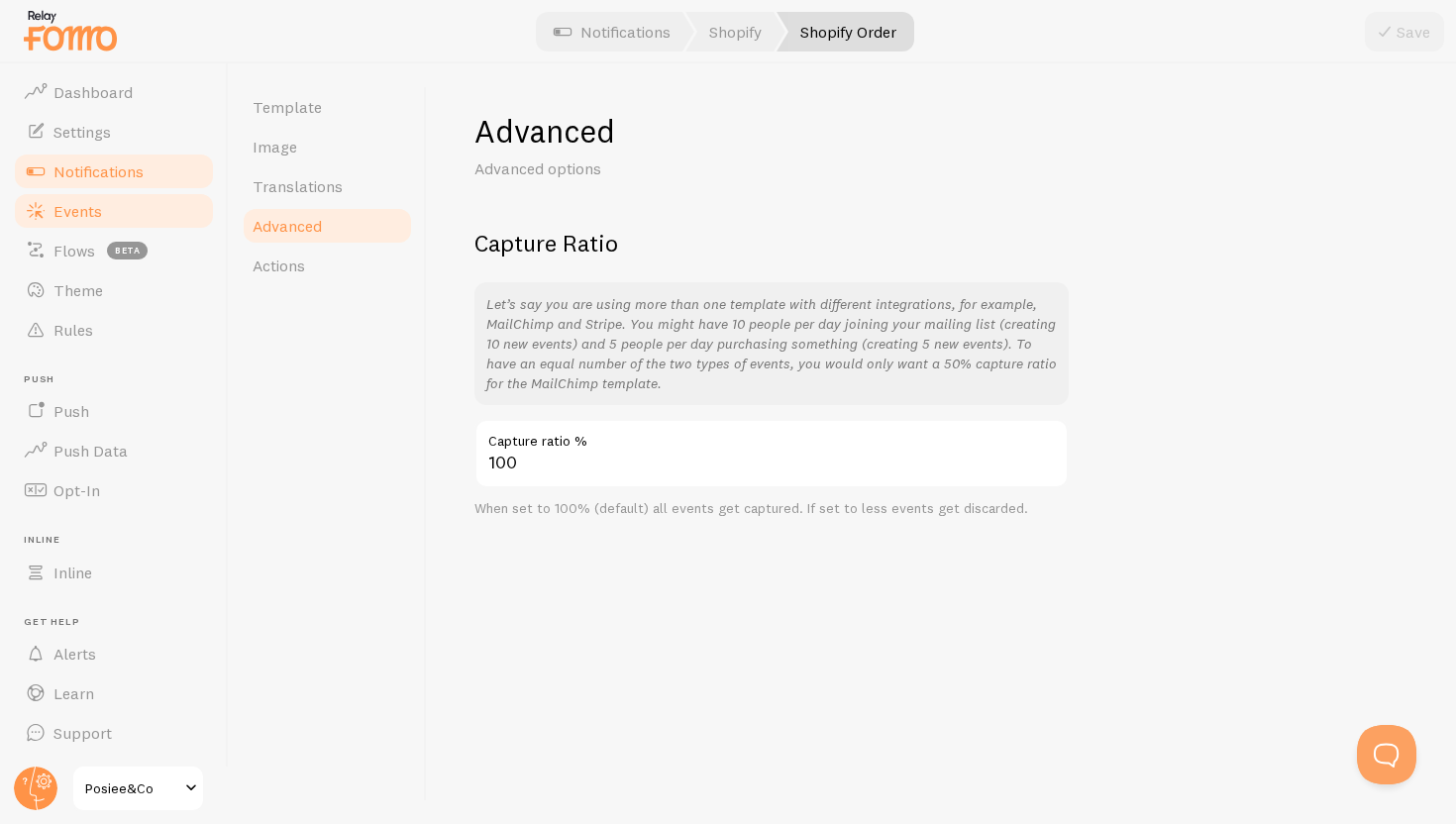 click on "Events" at bounding box center [77, 211] 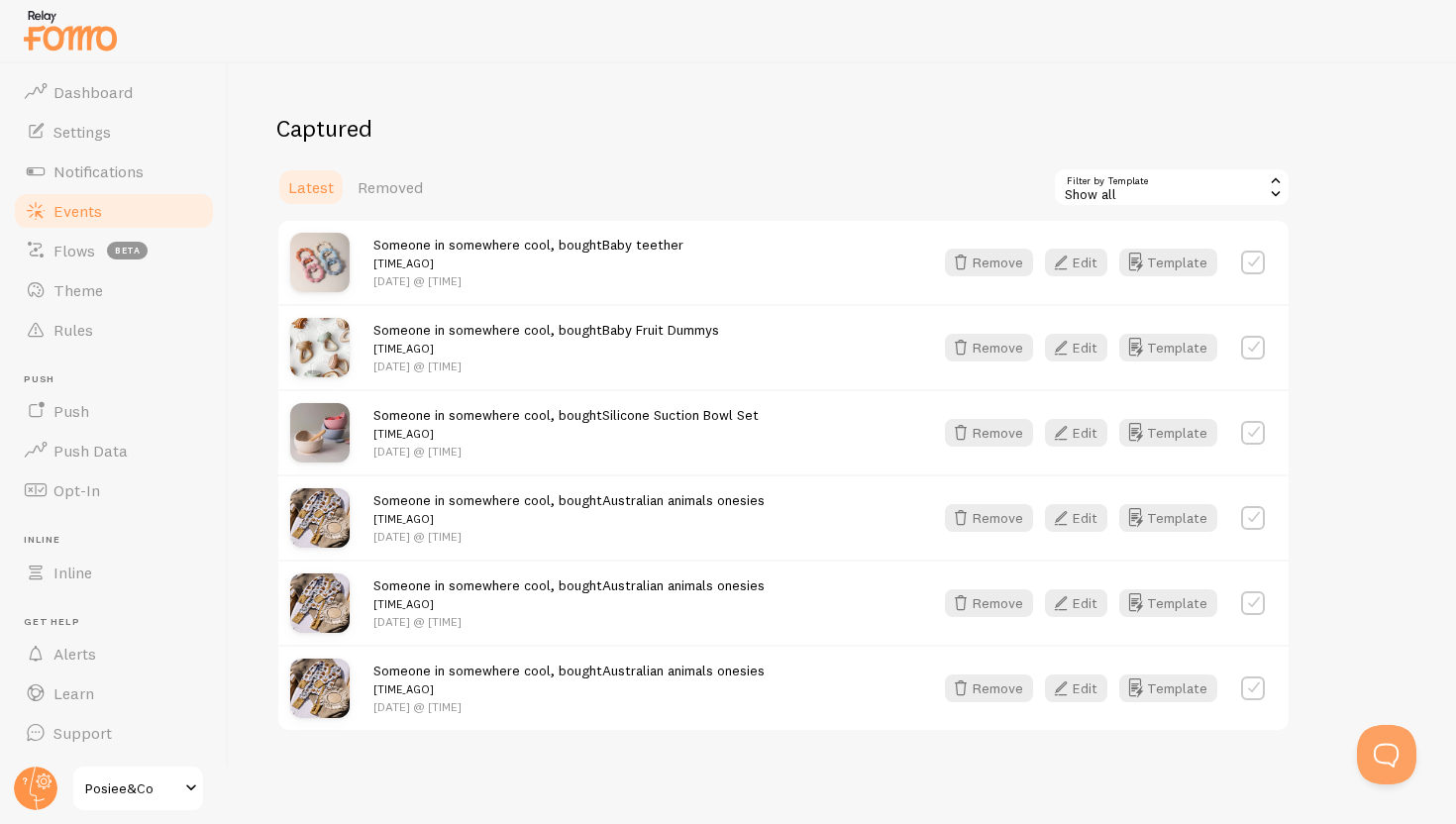 scroll, scrollTop: 458, scrollLeft: 0, axis: vertical 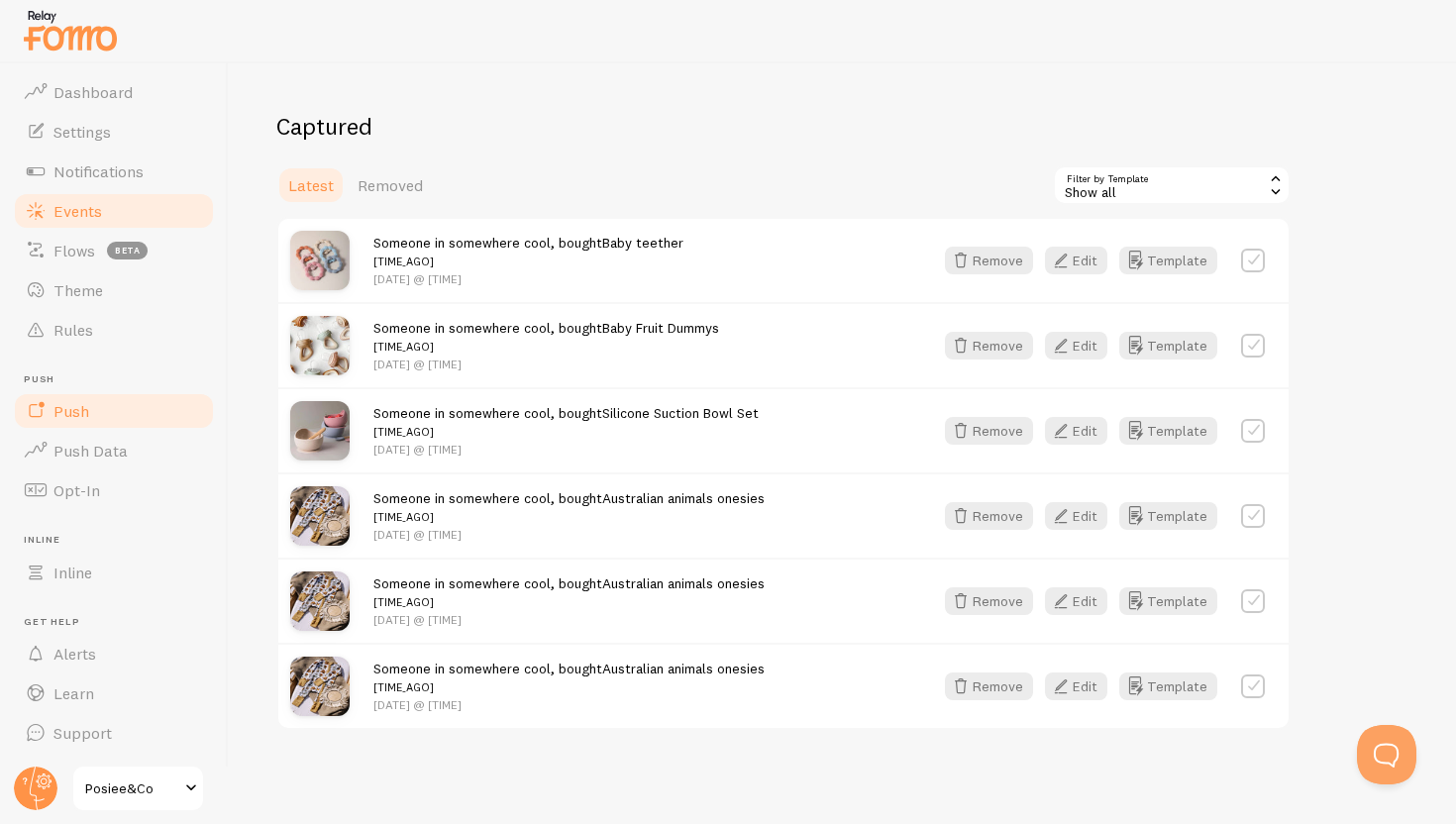 click on "Push" at bounding box center (114, 411) 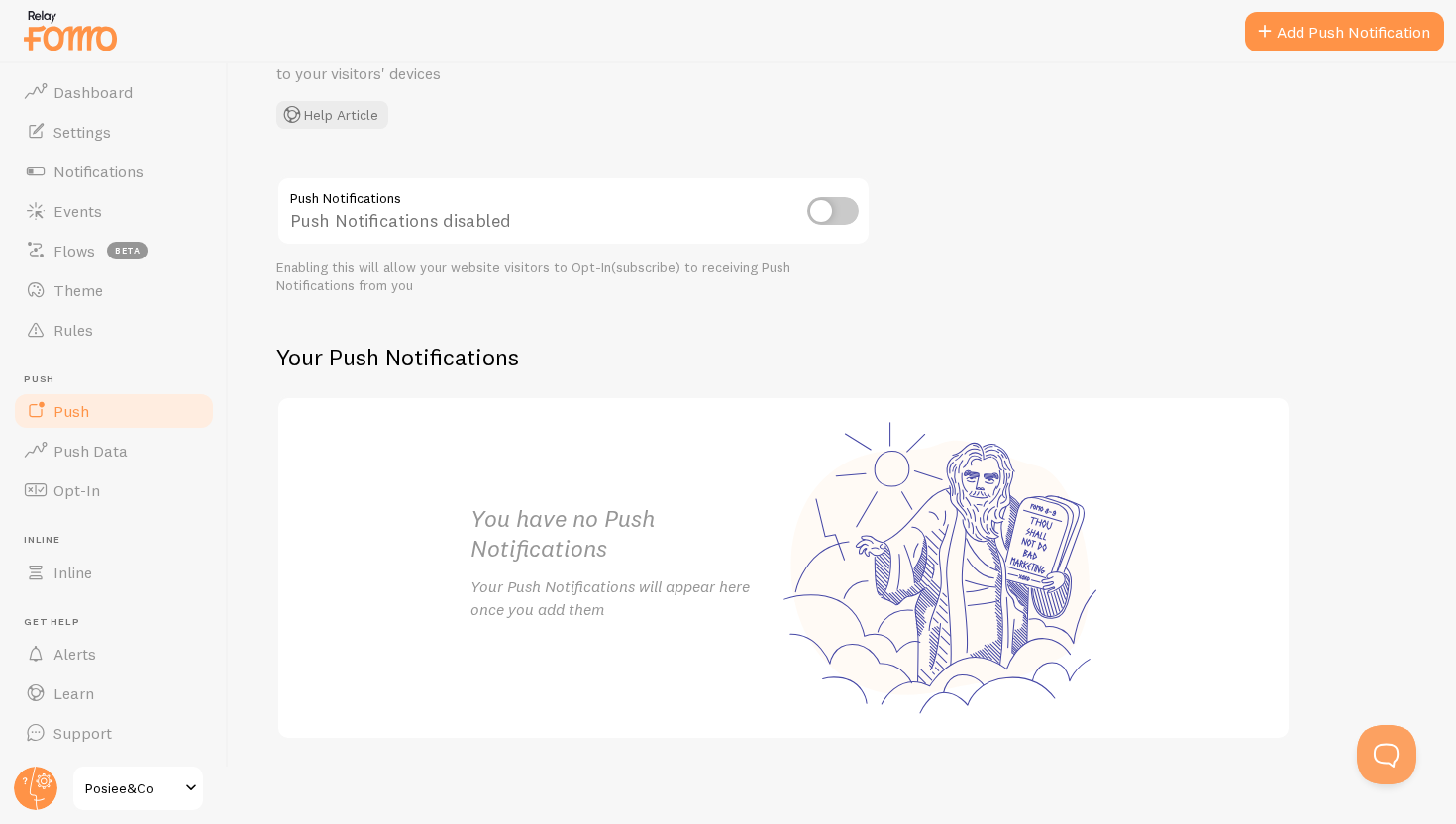scroll, scrollTop: 151, scrollLeft: 0, axis: vertical 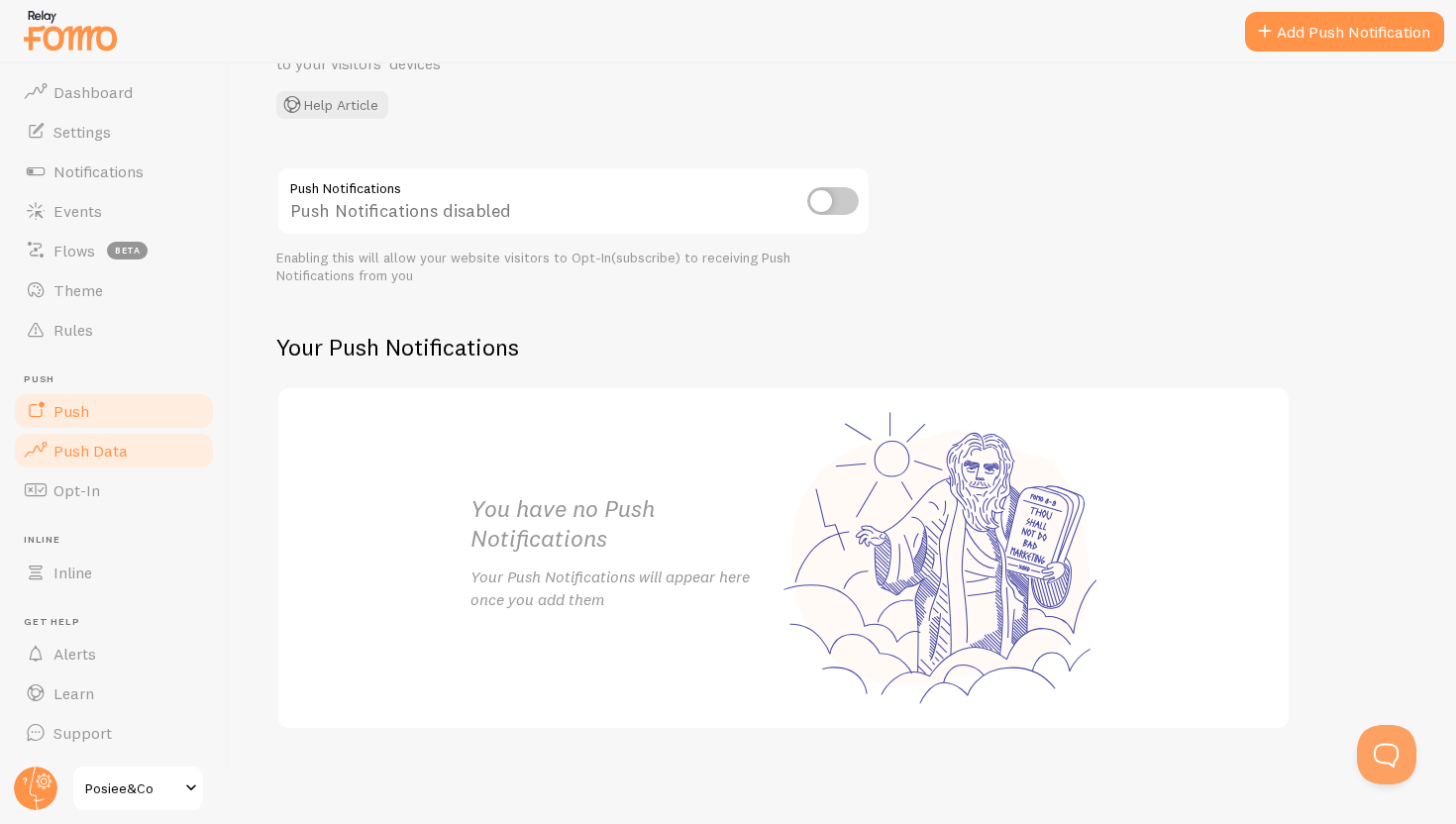 click on "Push Data" at bounding box center (90, 451) 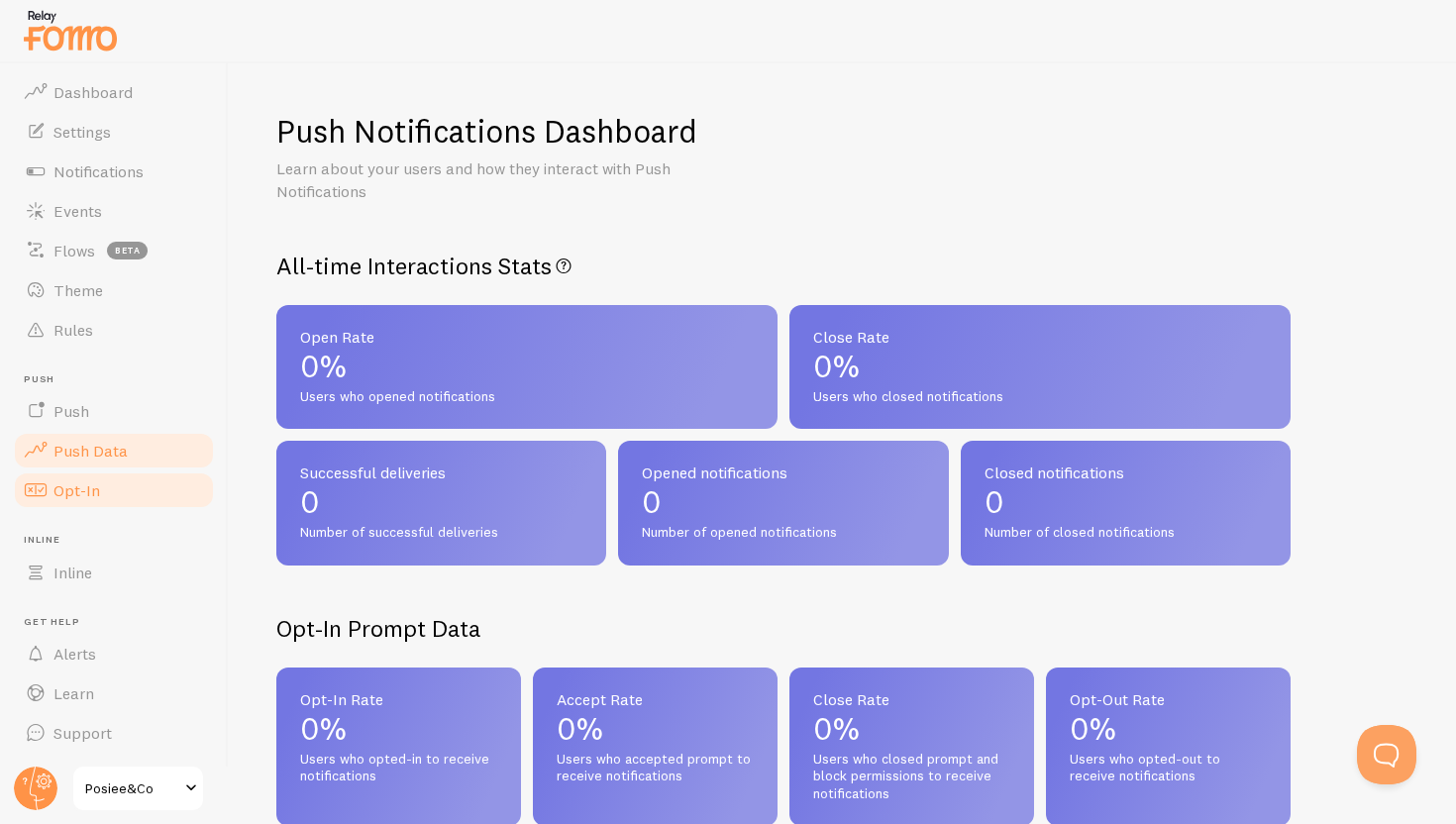 click on "Opt-In" at bounding box center (76, 490) 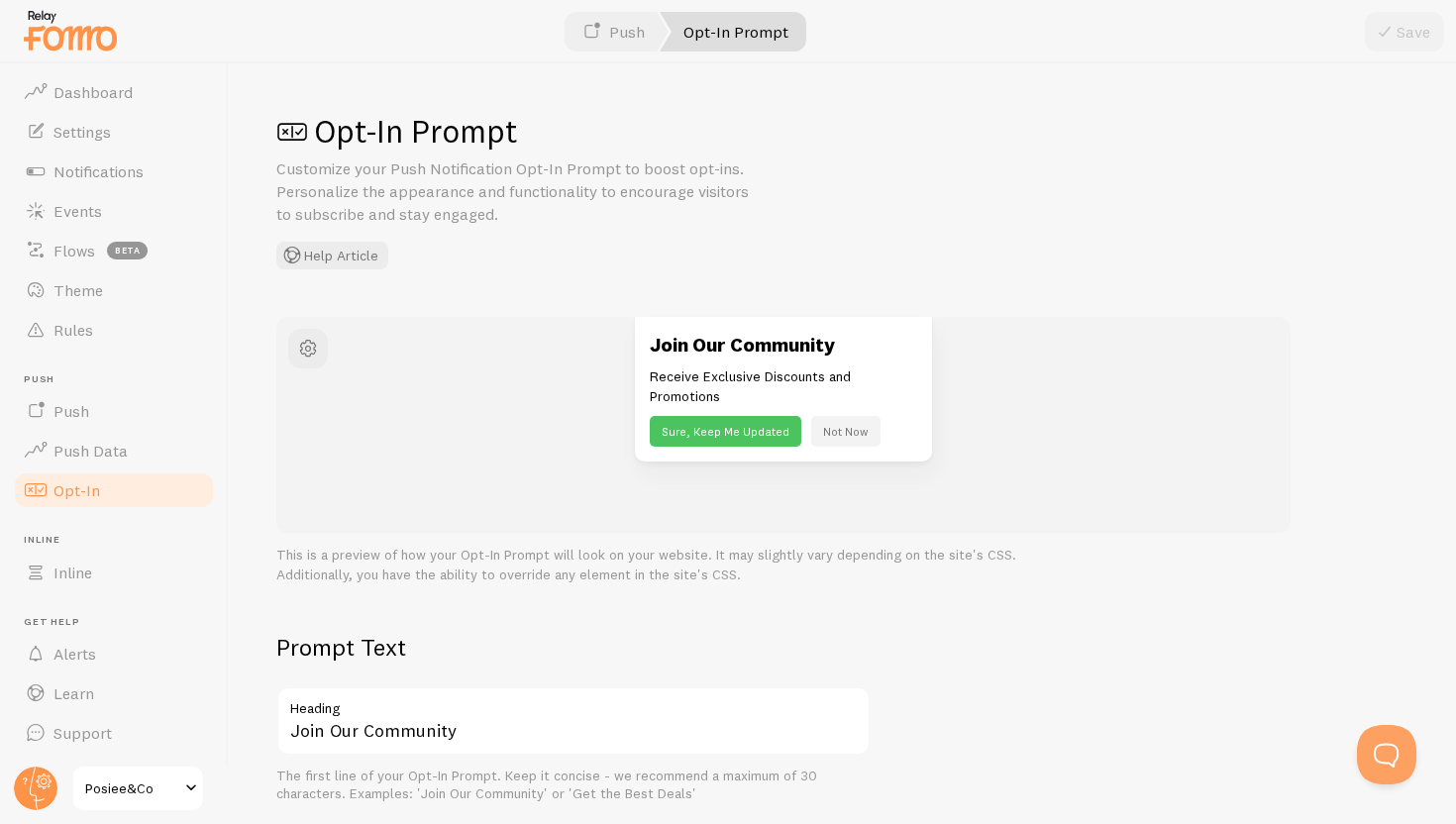 scroll, scrollTop: 0, scrollLeft: 0, axis: both 